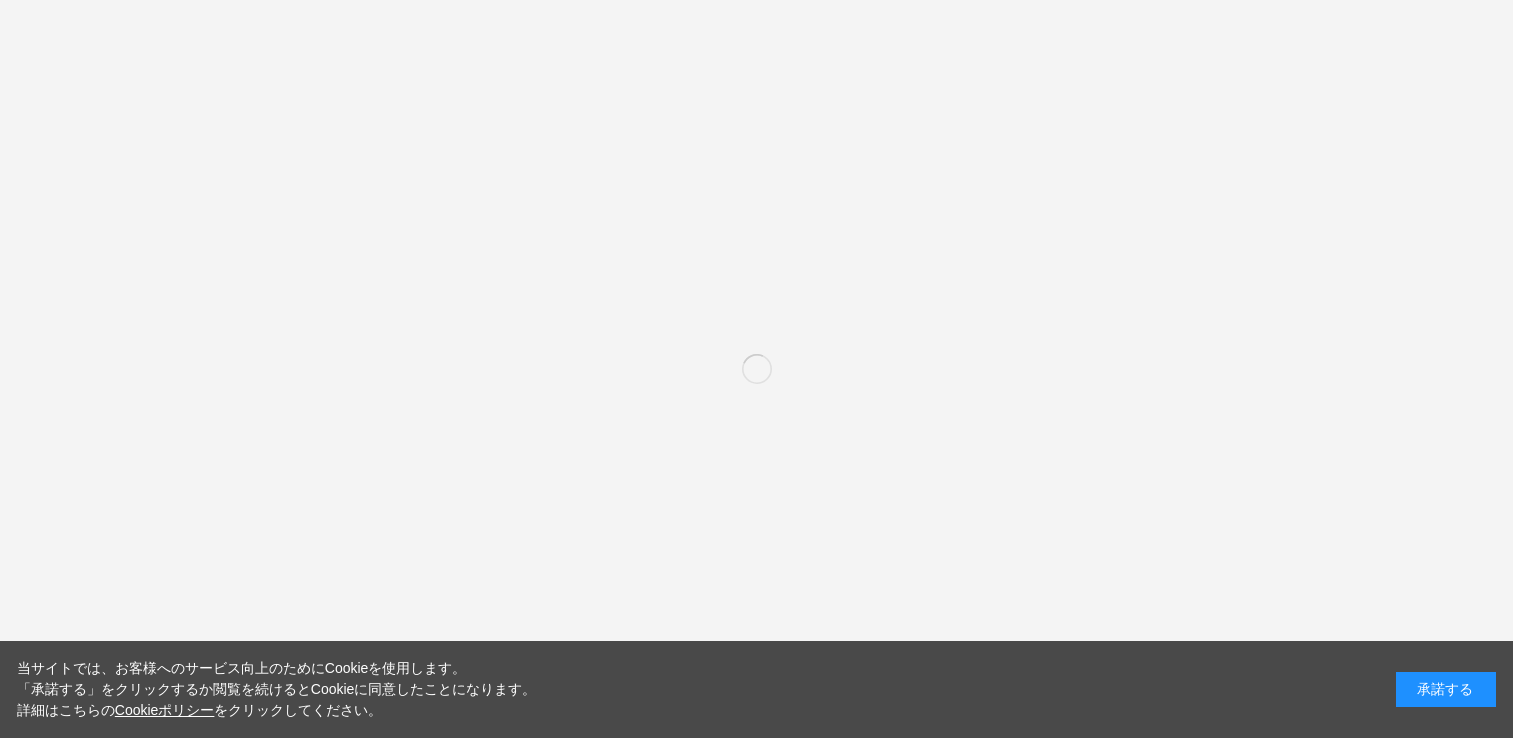 scroll, scrollTop: 0, scrollLeft: 0, axis: both 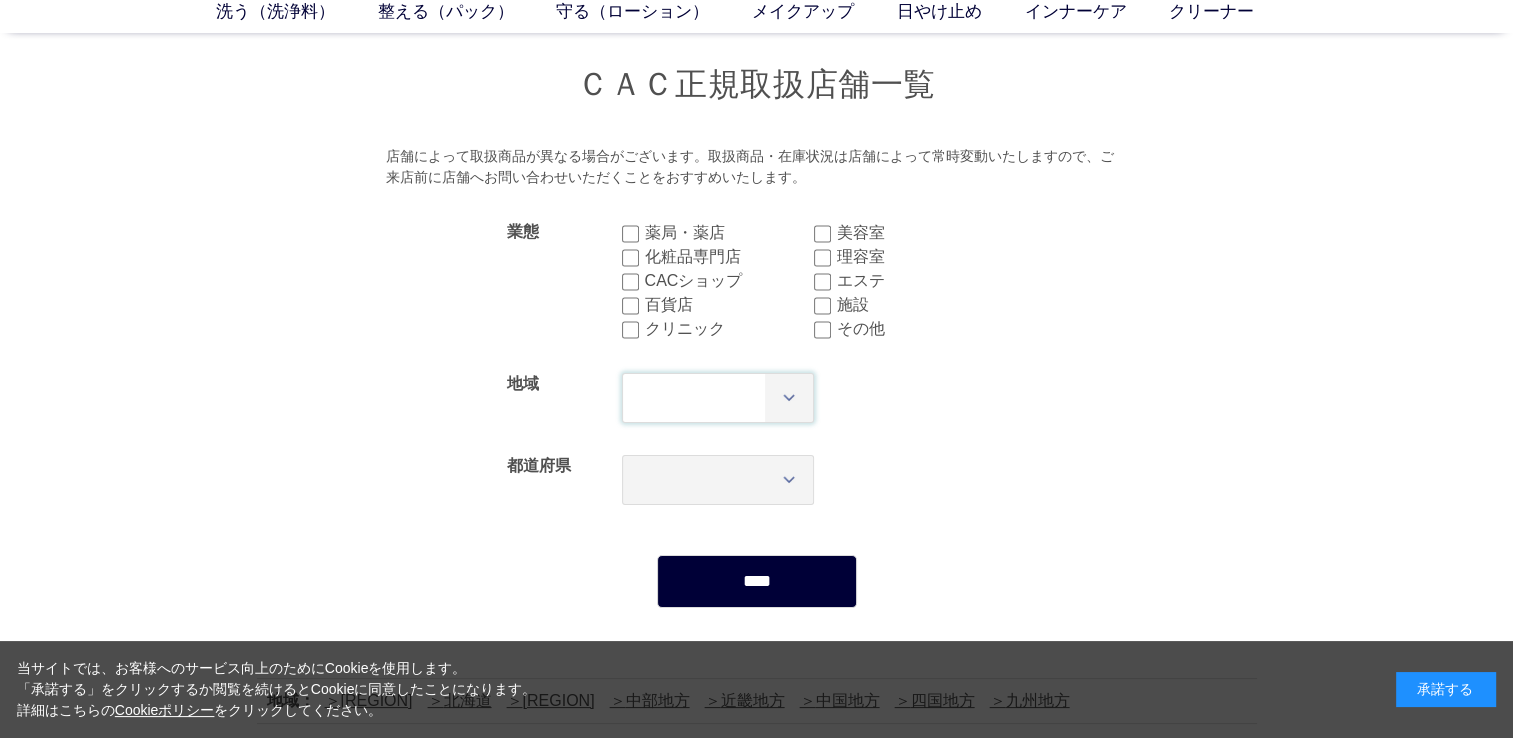 click on "*** **** **** **** **** **** **** ****" at bounding box center (718, 398) 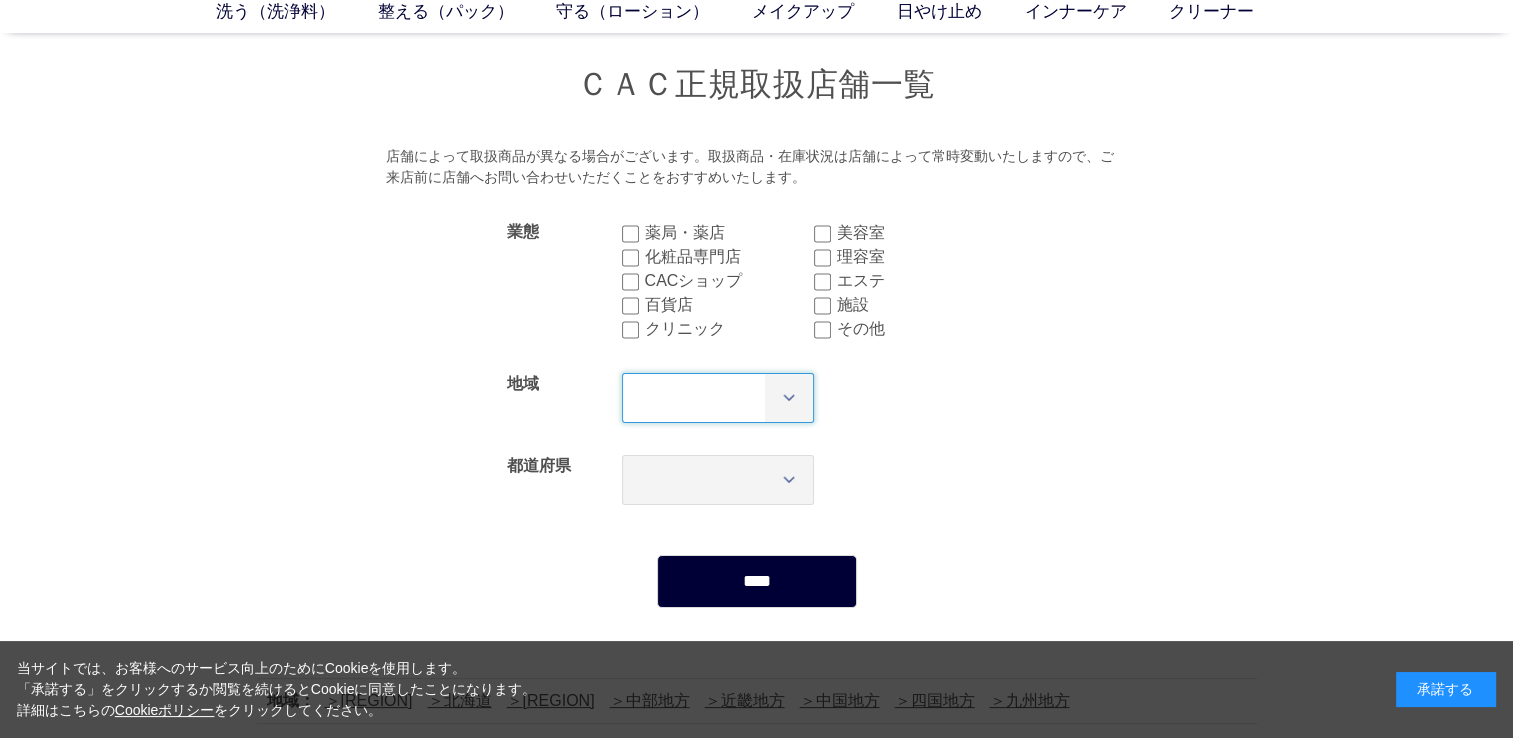select on "**" 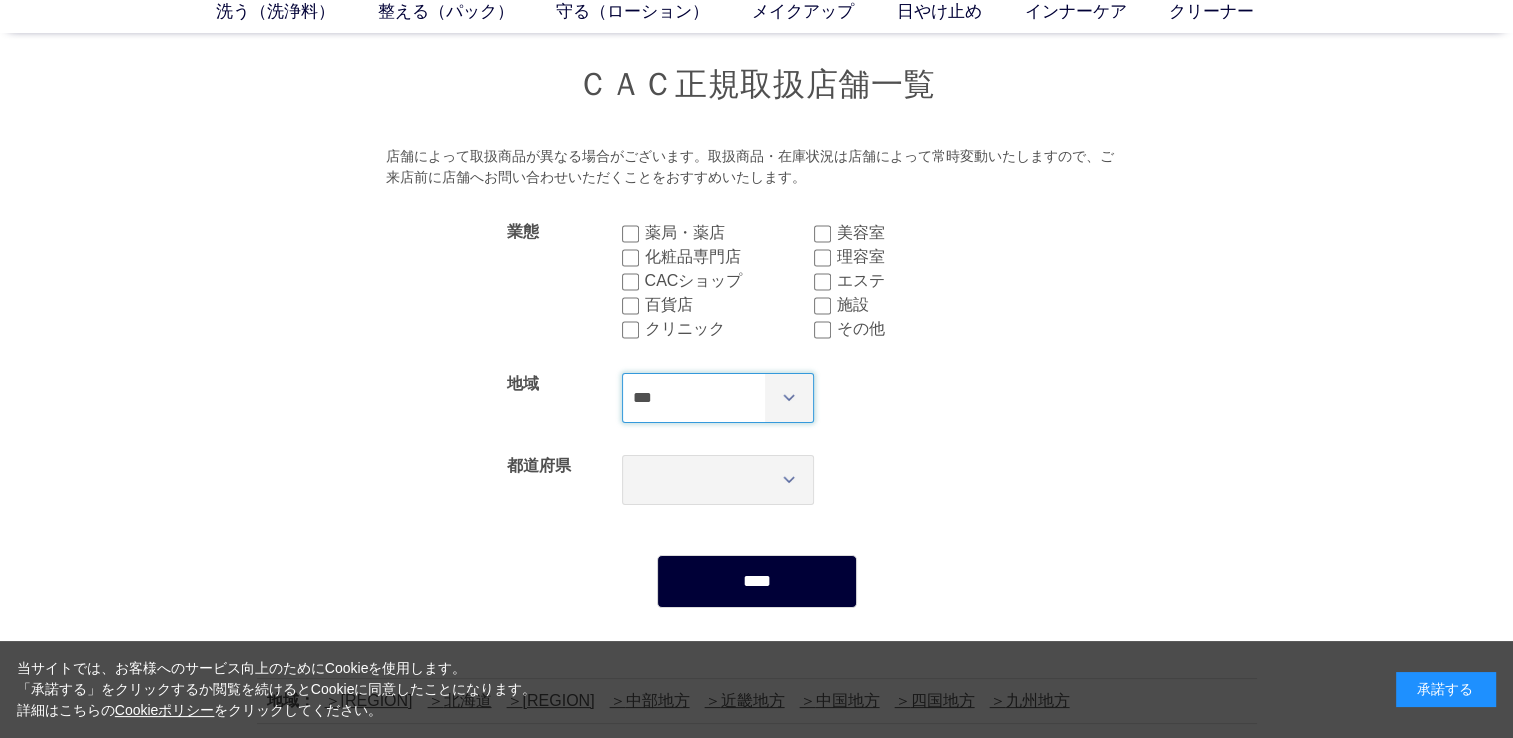 click on "*** **** **** **** **** **** **** ****" at bounding box center (718, 398) 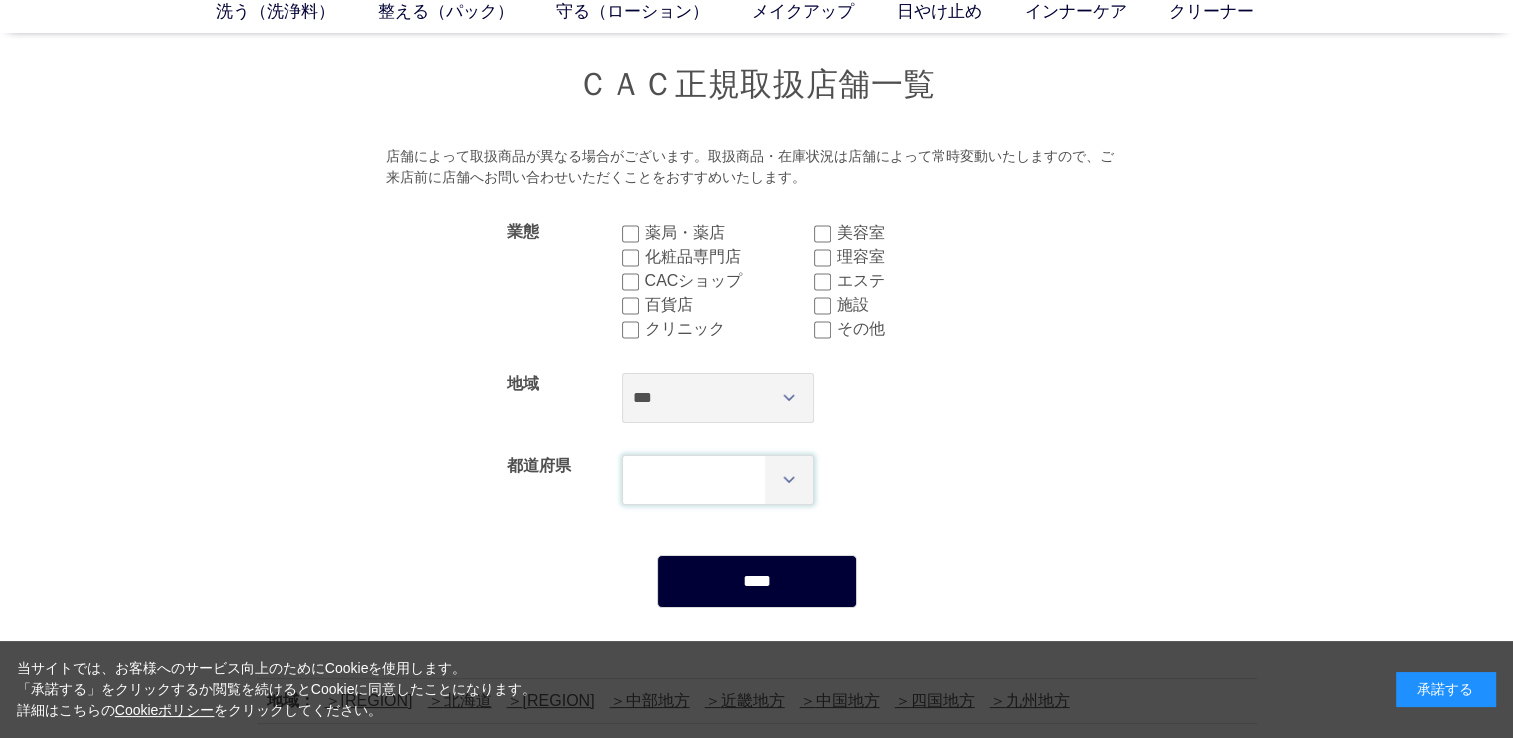 click on "*** *** *** *** *** *** *** *** *** *** *** *** **** *** *** *** *** *** *** *** *** *** *** *** *** *** *** **** *** *** *** *** *** *** *** *** *** *** *** *** *** *** **** ***" at bounding box center (718, 480) 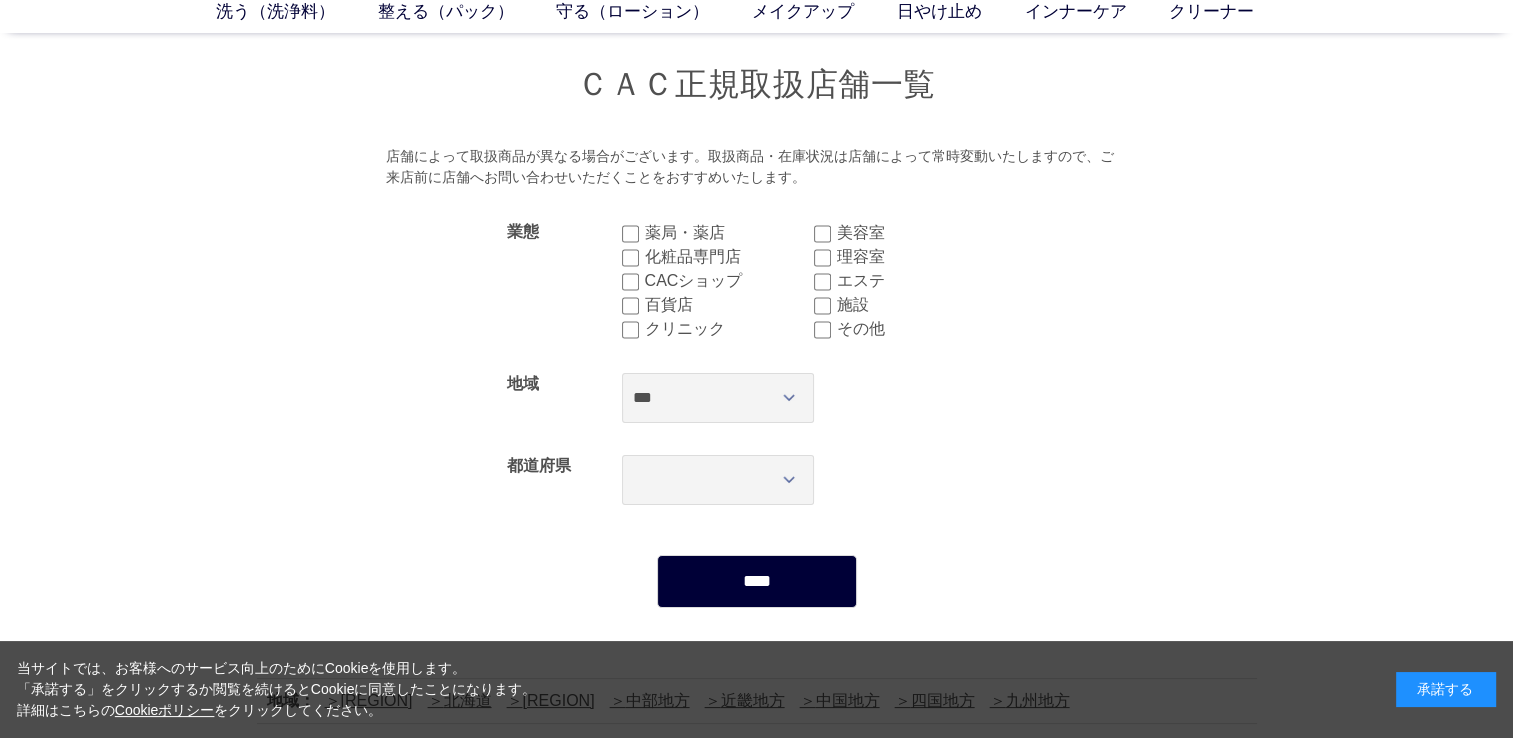 drag, startPoint x: 931, startPoint y: 508, endPoint x: 922, endPoint y: 519, distance: 14.21267 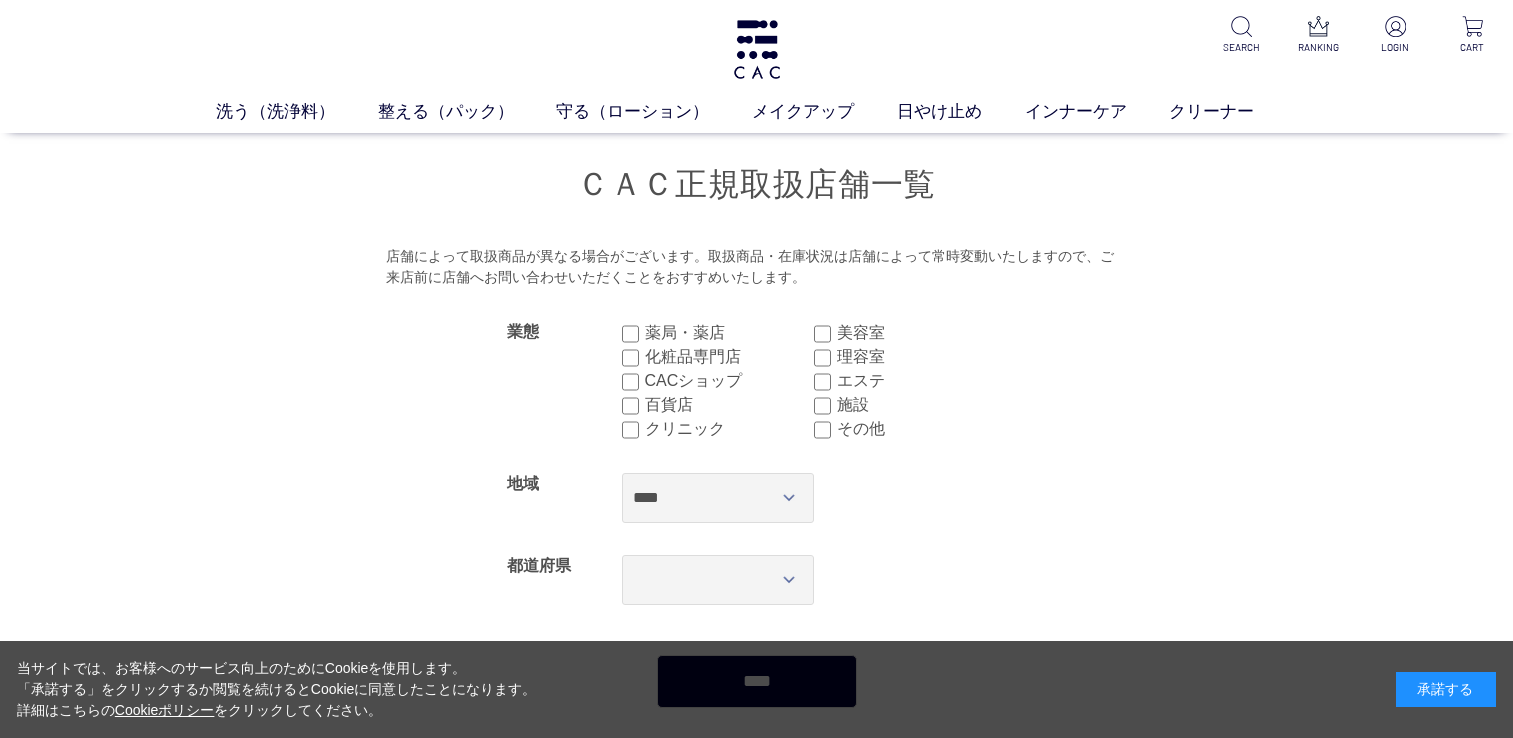 scroll, scrollTop: 0, scrollLeft: 0, axis: both 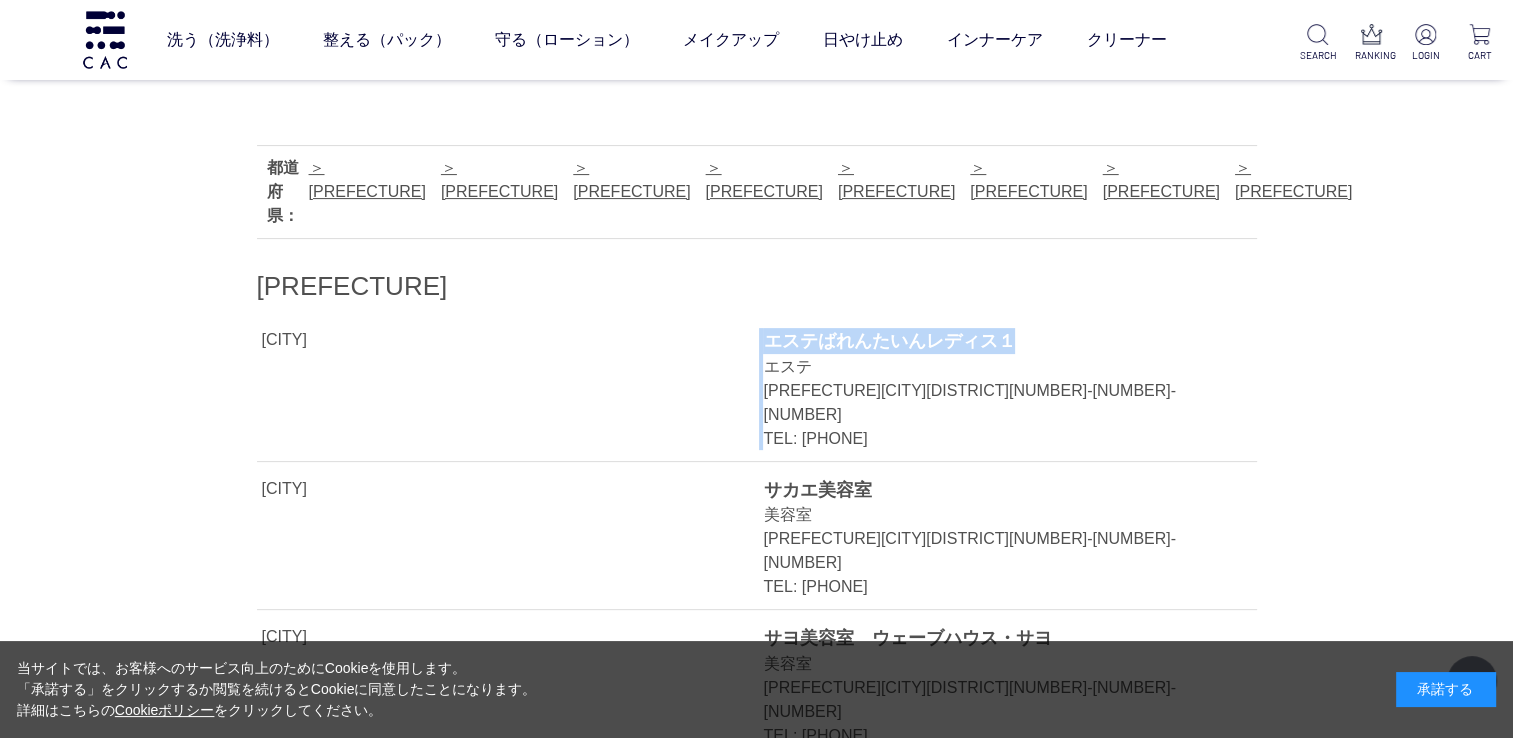 drag, startPoint x: 1014, startPoint y: 290, endPoint x: 745, endPoint y: 304, distance: 269.36407 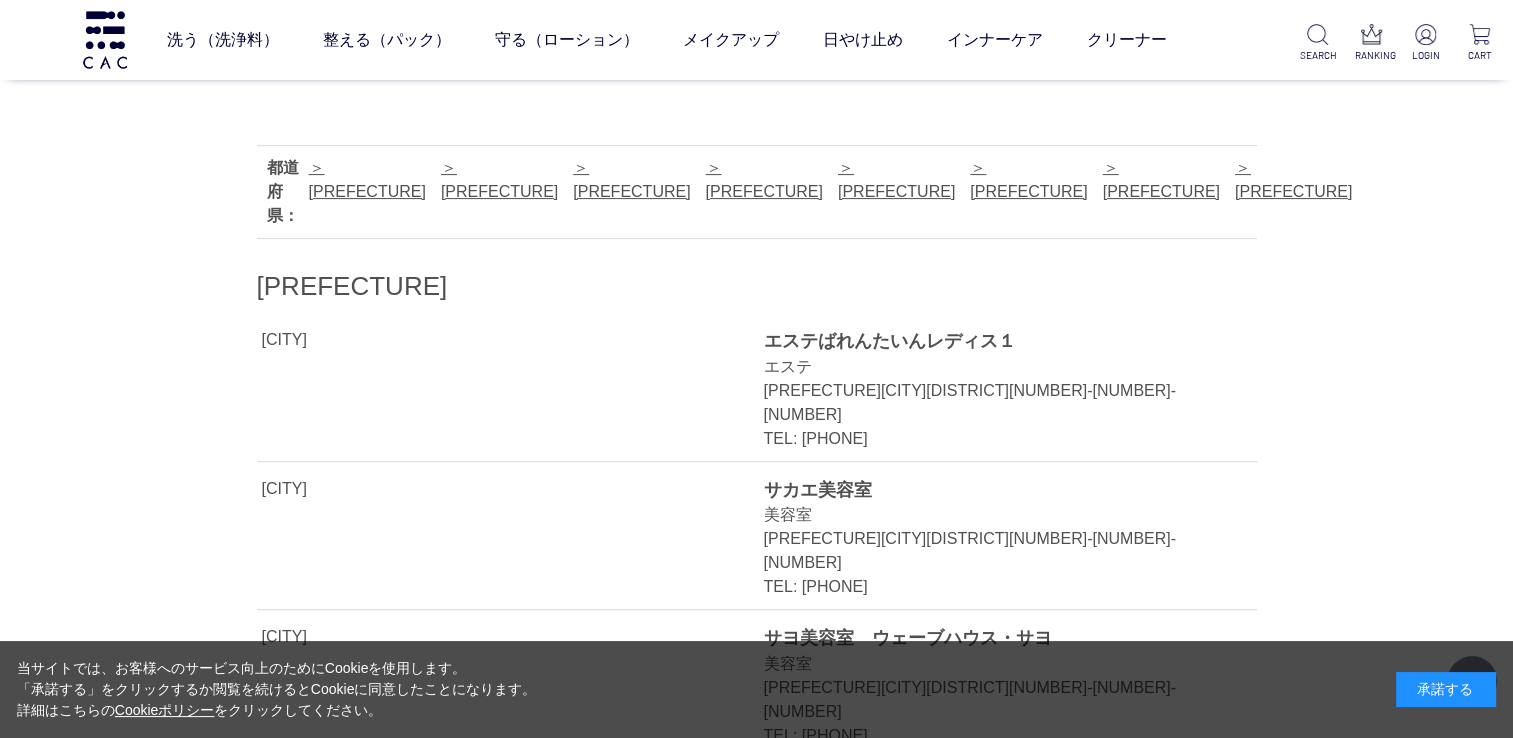drag, startPoint x: 745, startPoint y: 304, endPoint x: 847, endPoint y: 330, distance: 105.26158 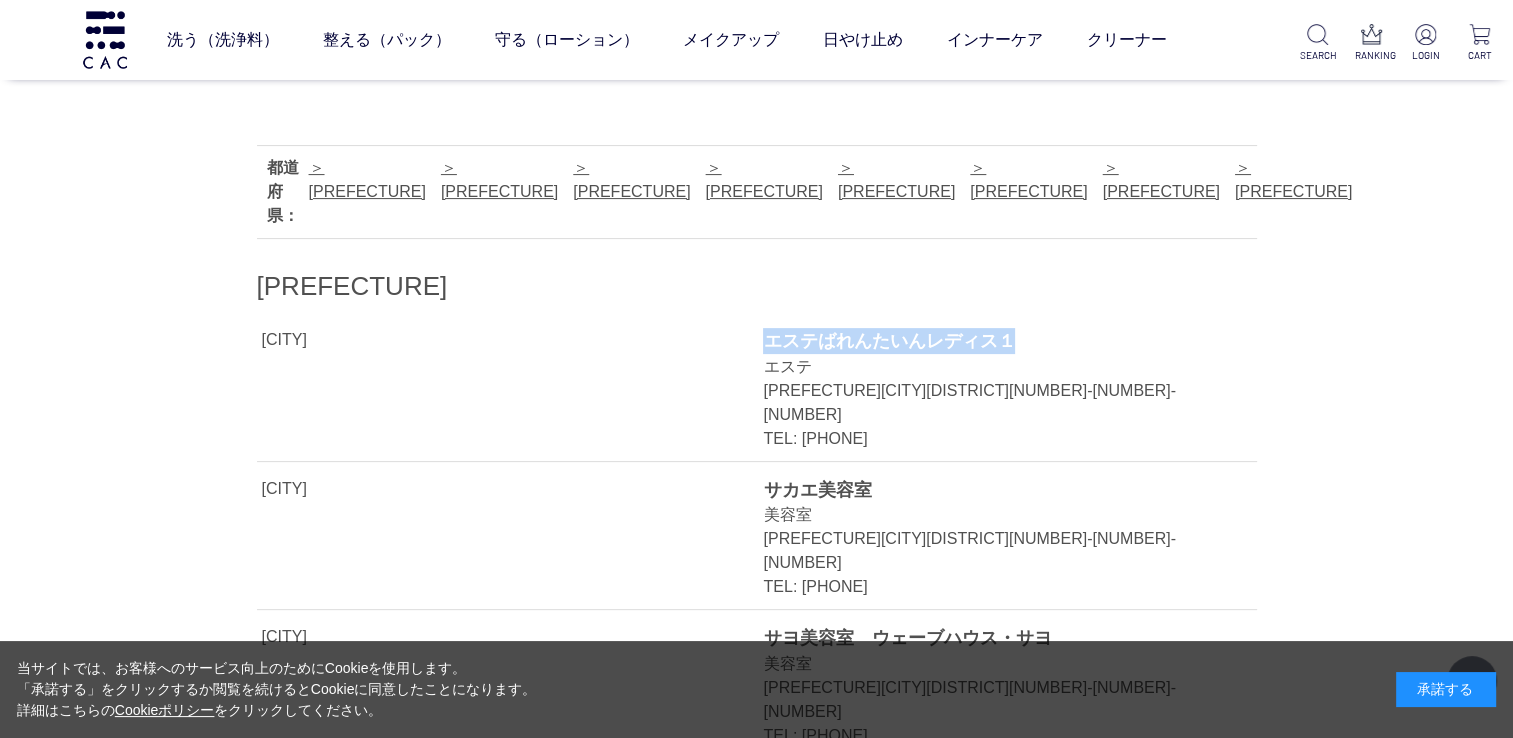 drag, startPoint x: 1018, startPoint y: 287, endPoint x: 766, endPoint y: 296, distance: 252.16066 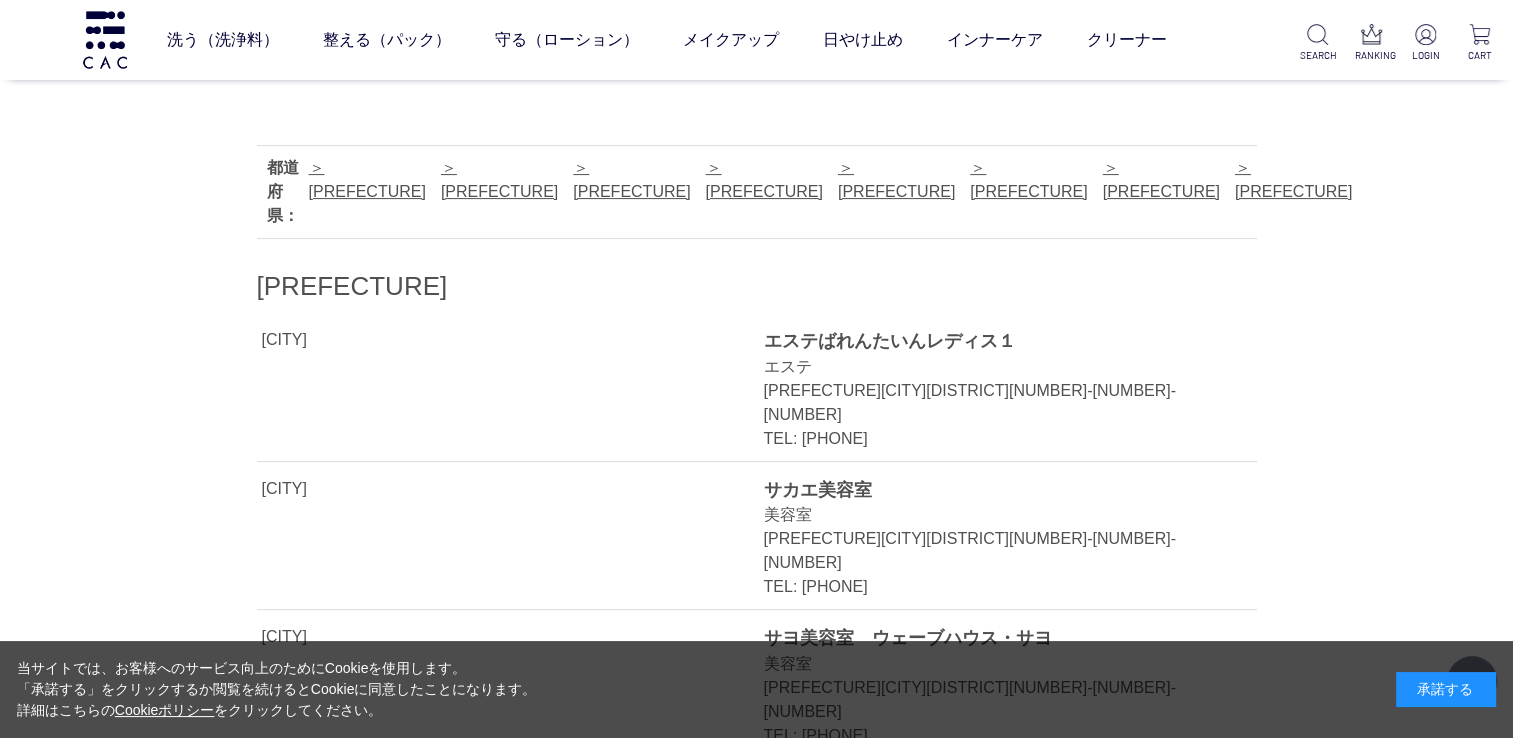 click on "[CITY]
[BUSINESS_NAME]
[BUSINESS_TYPE]
[PREFECTURE][CITY][DISTRICT][NUMBER]-[NUMBER]-[NUMBER]
TEL: [PHONE]" at bounding box center [757, 536] 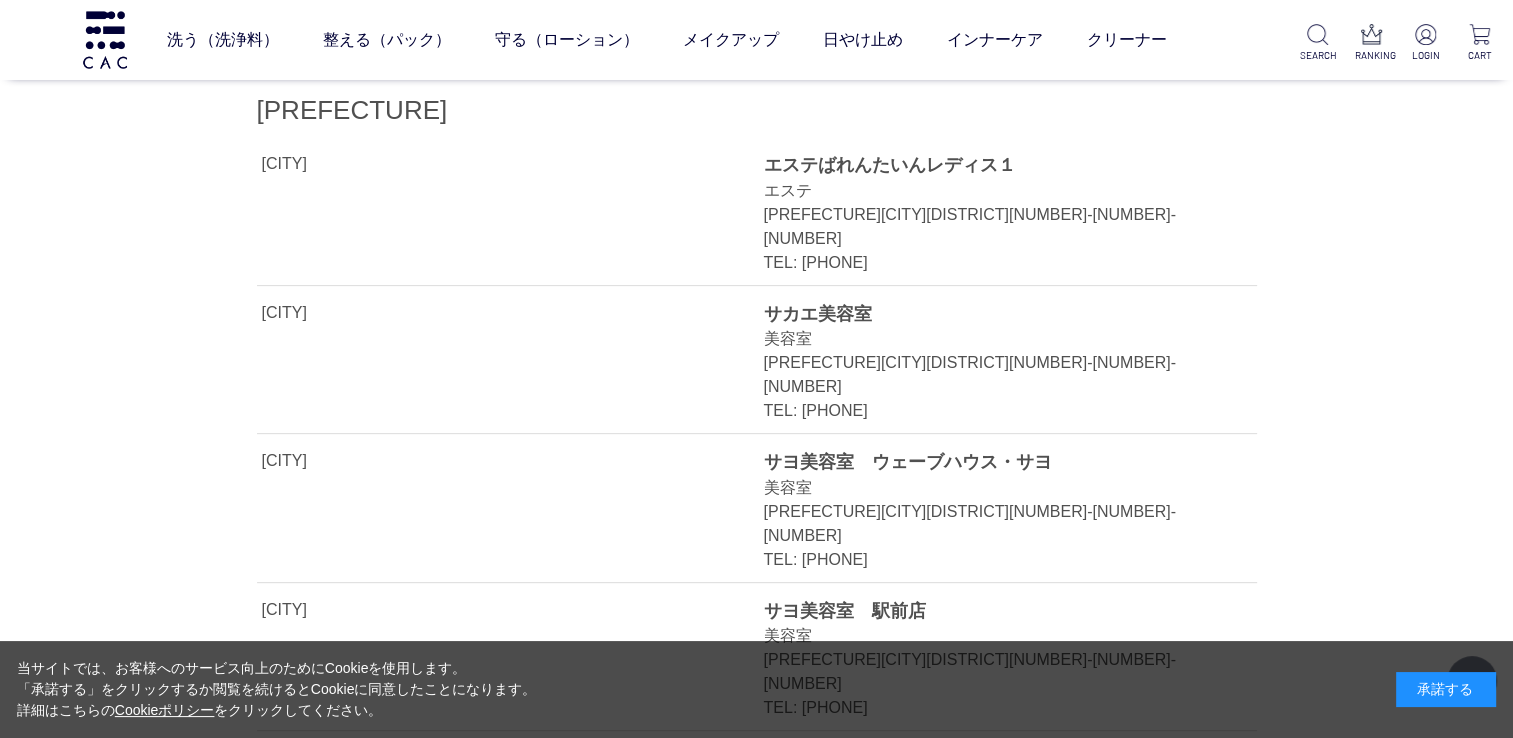 scroll, scrollTop: 700, scrollLeft: 0, axis: vertical 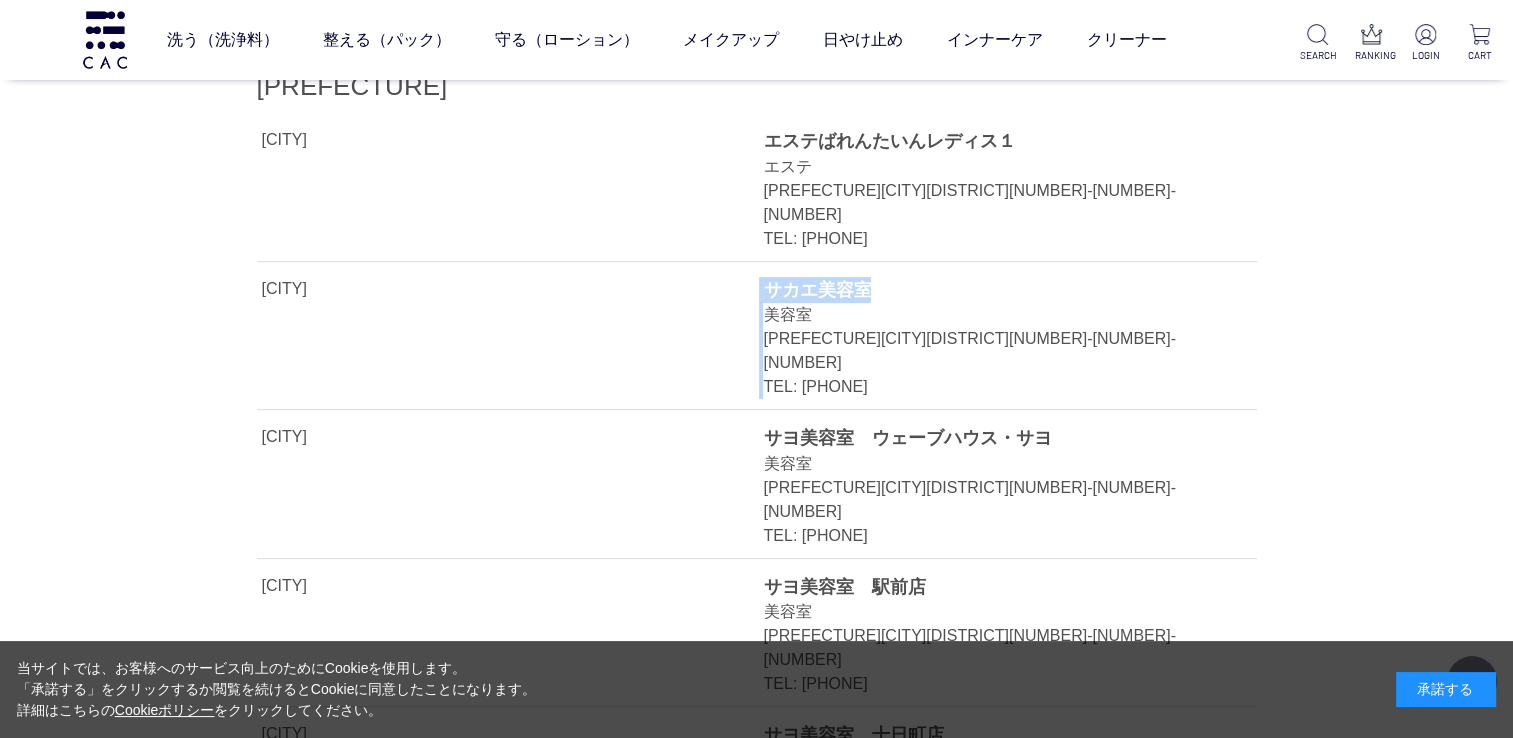 drag, startPoint x: 888, startPoint y: 218, endPoint x: 756, endPoint y: 221, distance: 132.03409 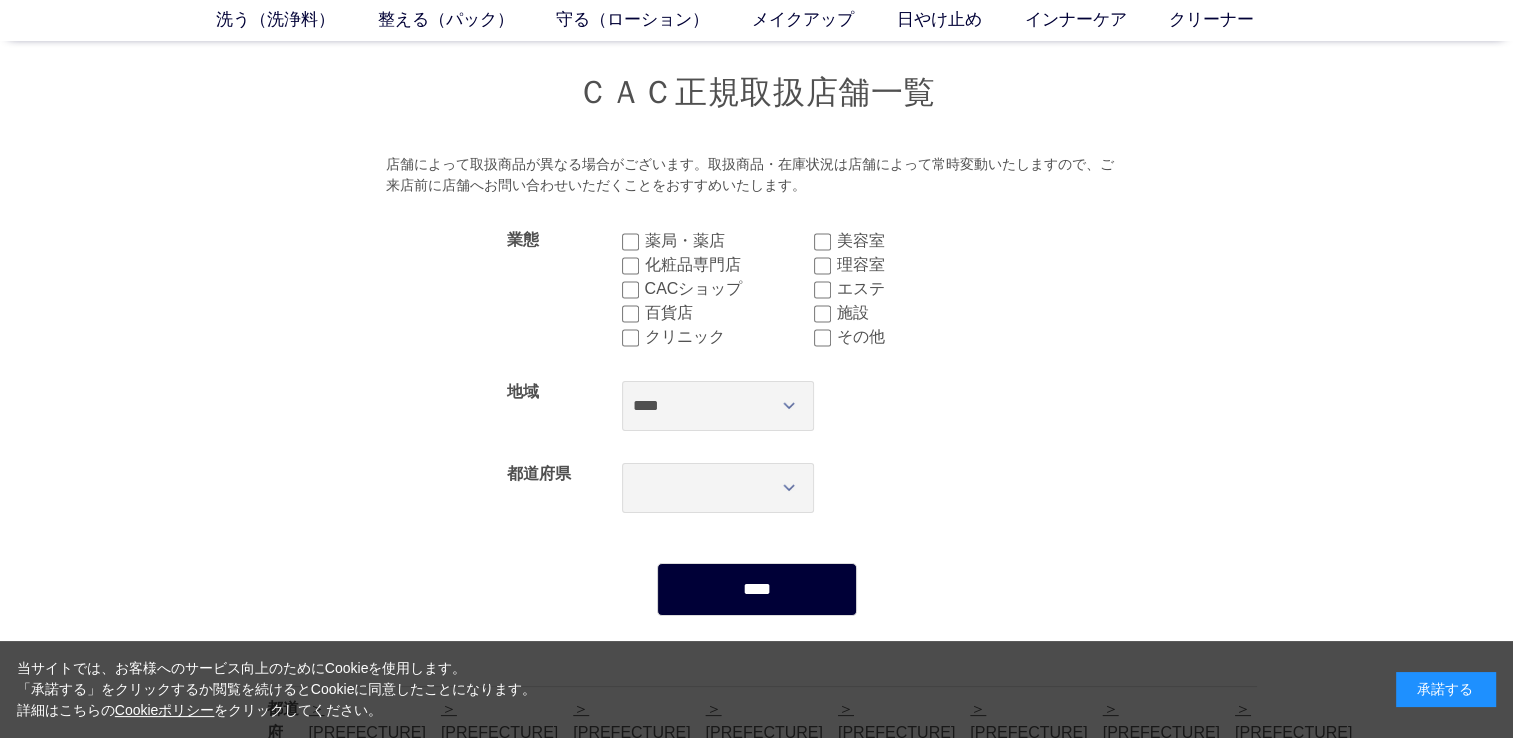 scroll, scrollTop: 100, scrollLeft: 0, axis: vertical 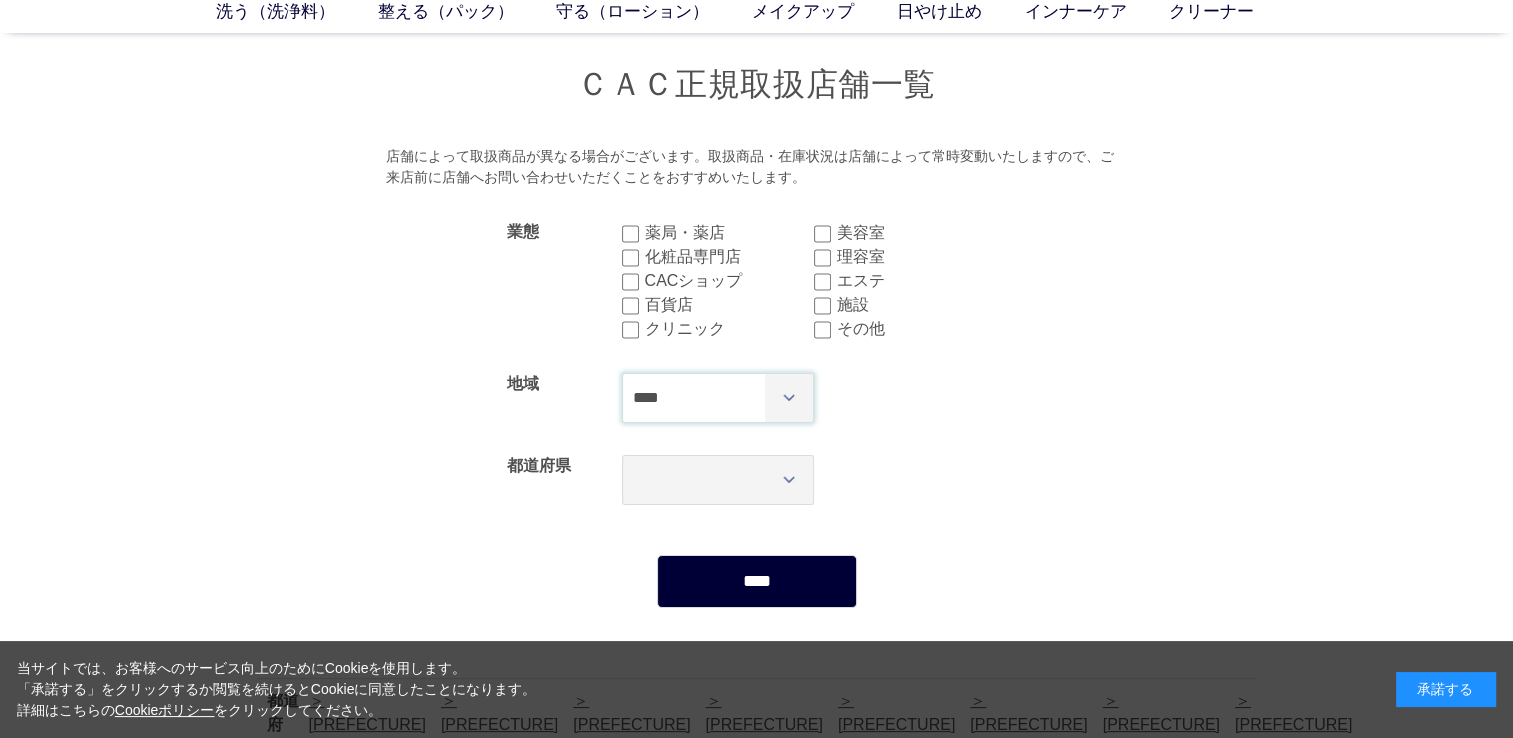 click on "*** **** **** **** **** **** **** ****" at bounding box center [718, 398] 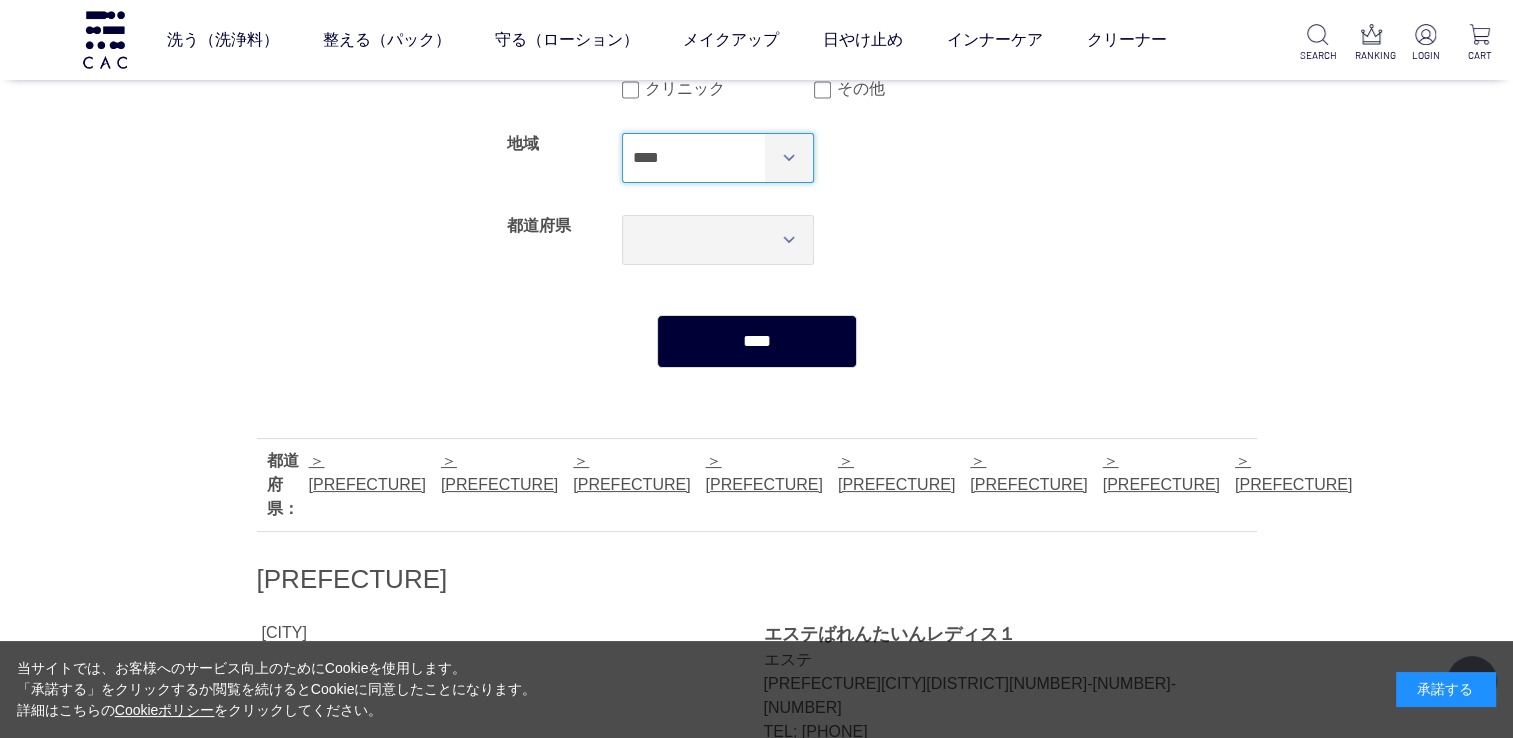 scroll, scrollTop: 200, scrollLeft: 0, axis: vertical 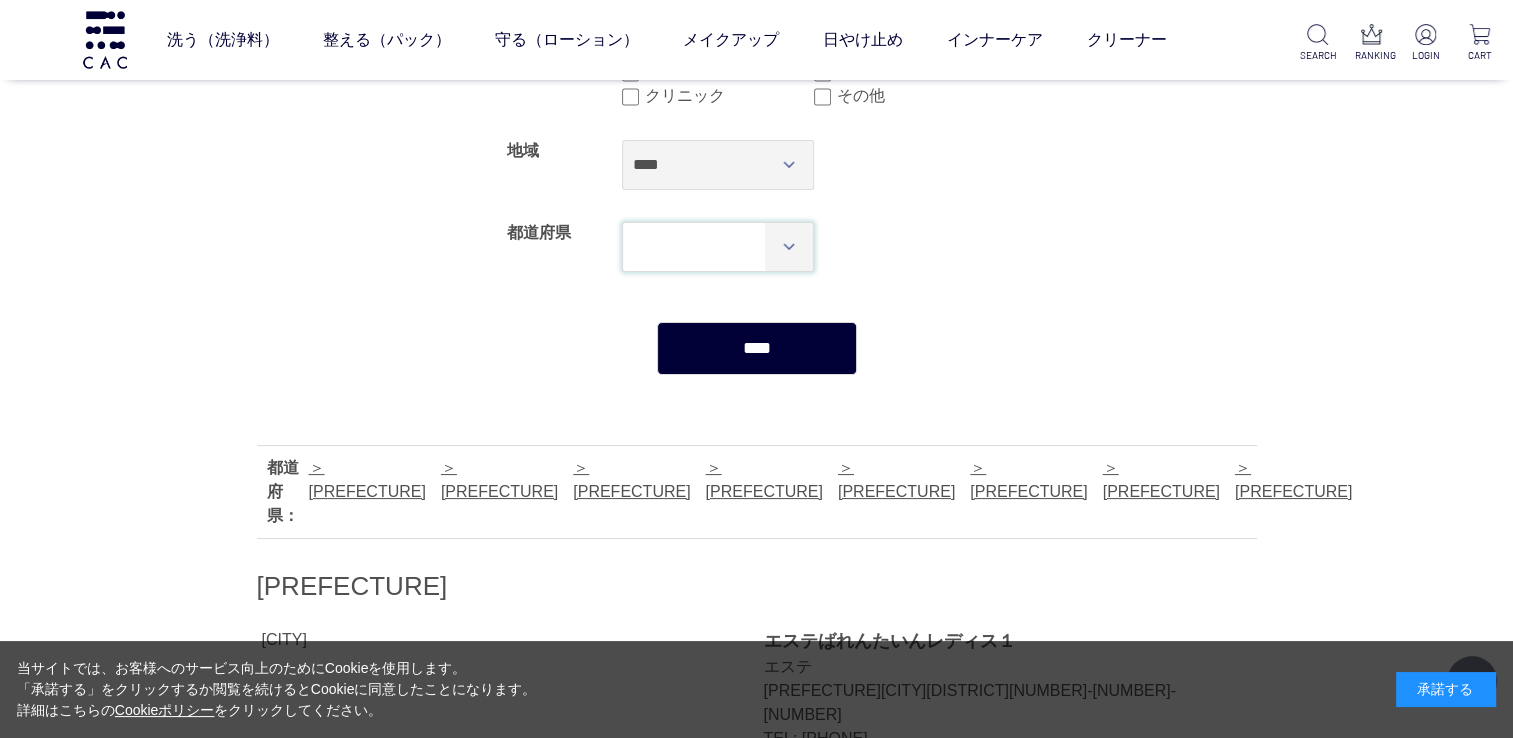 click on "*** *** *** *** *** *** *** *** *** *** *** *** **** *** *** *** *** *** *** *** *** *** *** *** *** *** *** **** *** *** *** *** *** *** *** *** *** *** *** *** *** *** **** ***" at bounding box center [718, 247] 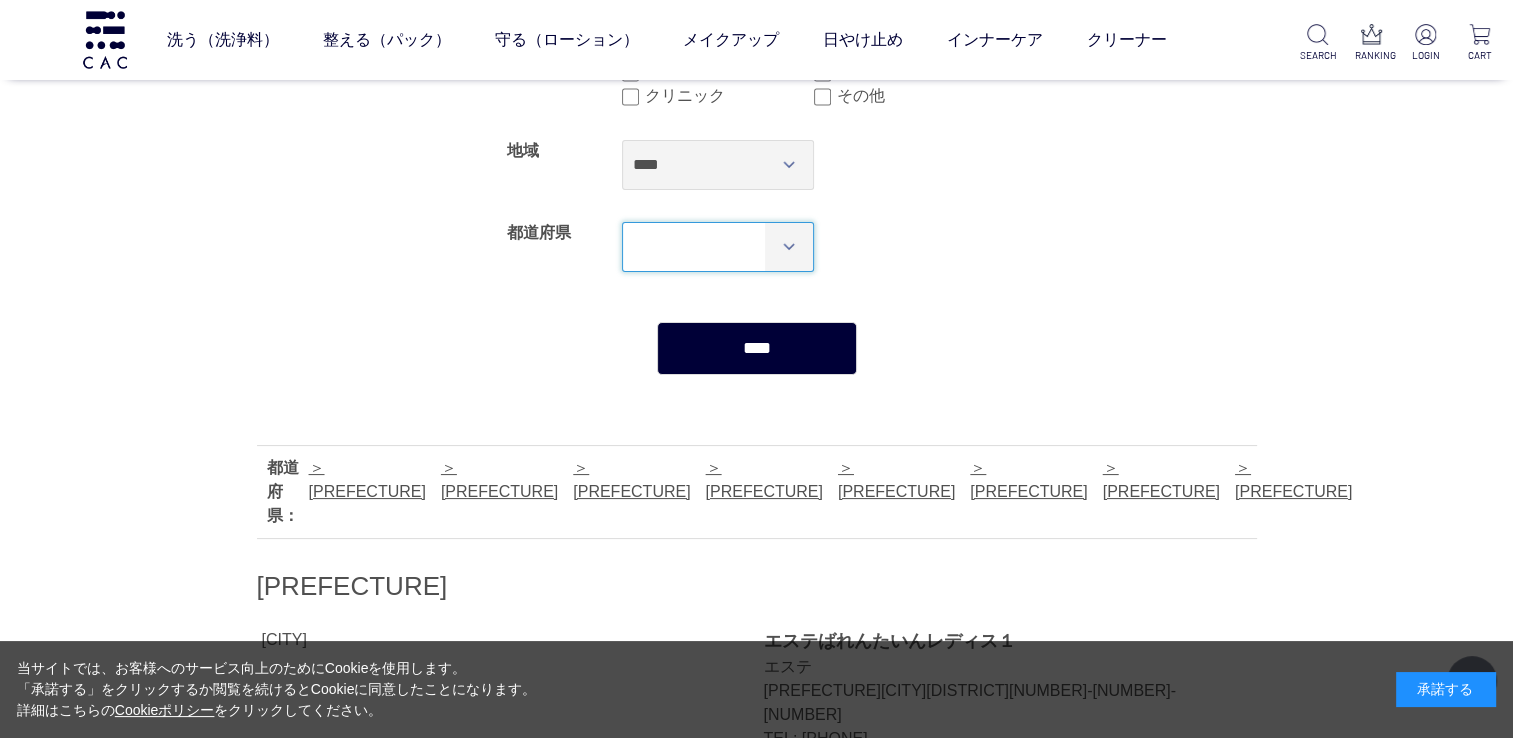 select on "***" 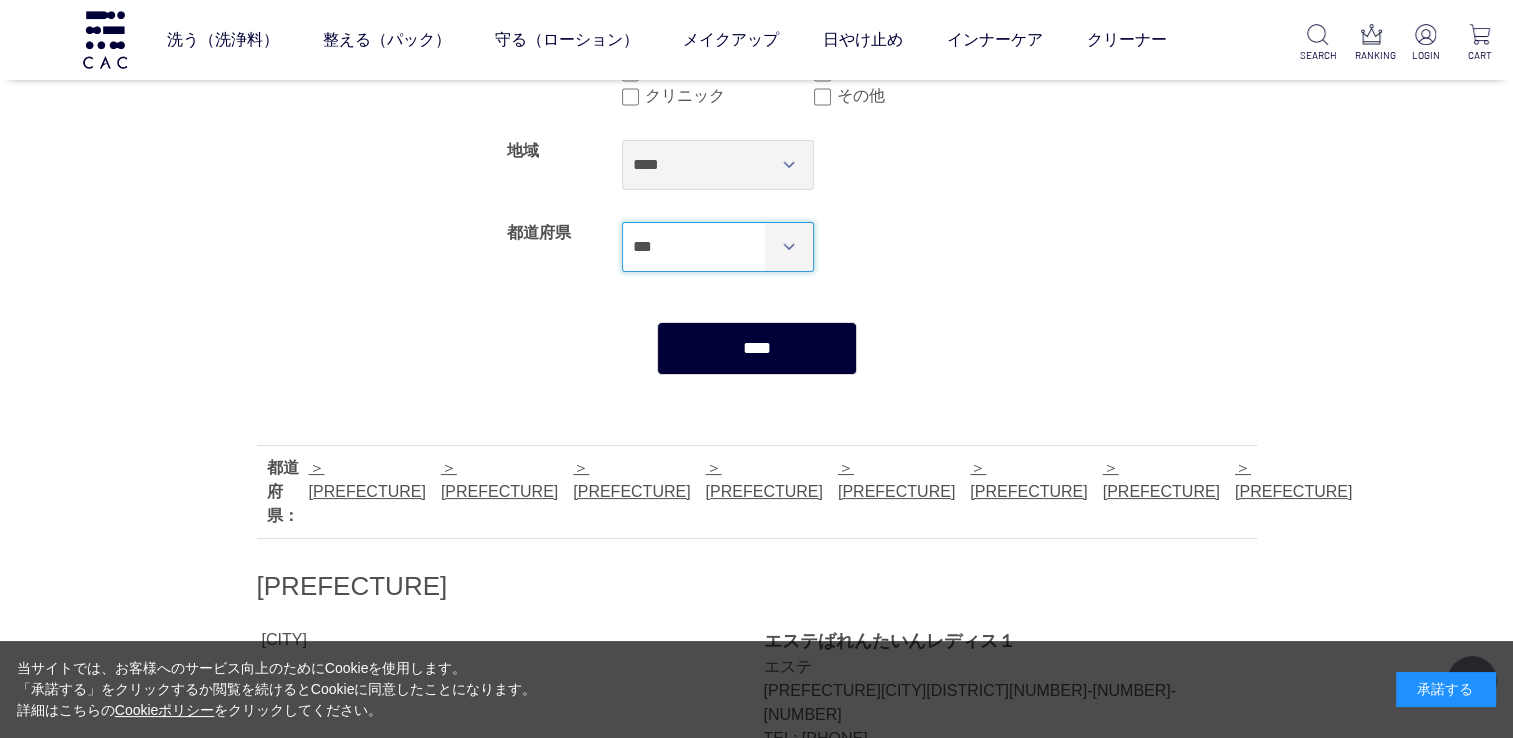click on "*** *** *** *** *** *** *** *** *** *** *** *** **** *** *** *** *** *** *** *** *** *** *** *** *** *** *** **** *** *** *** *** *** *** *** *** *** *** *** *** *** *** **** ***" at bounding box center (718, 247) 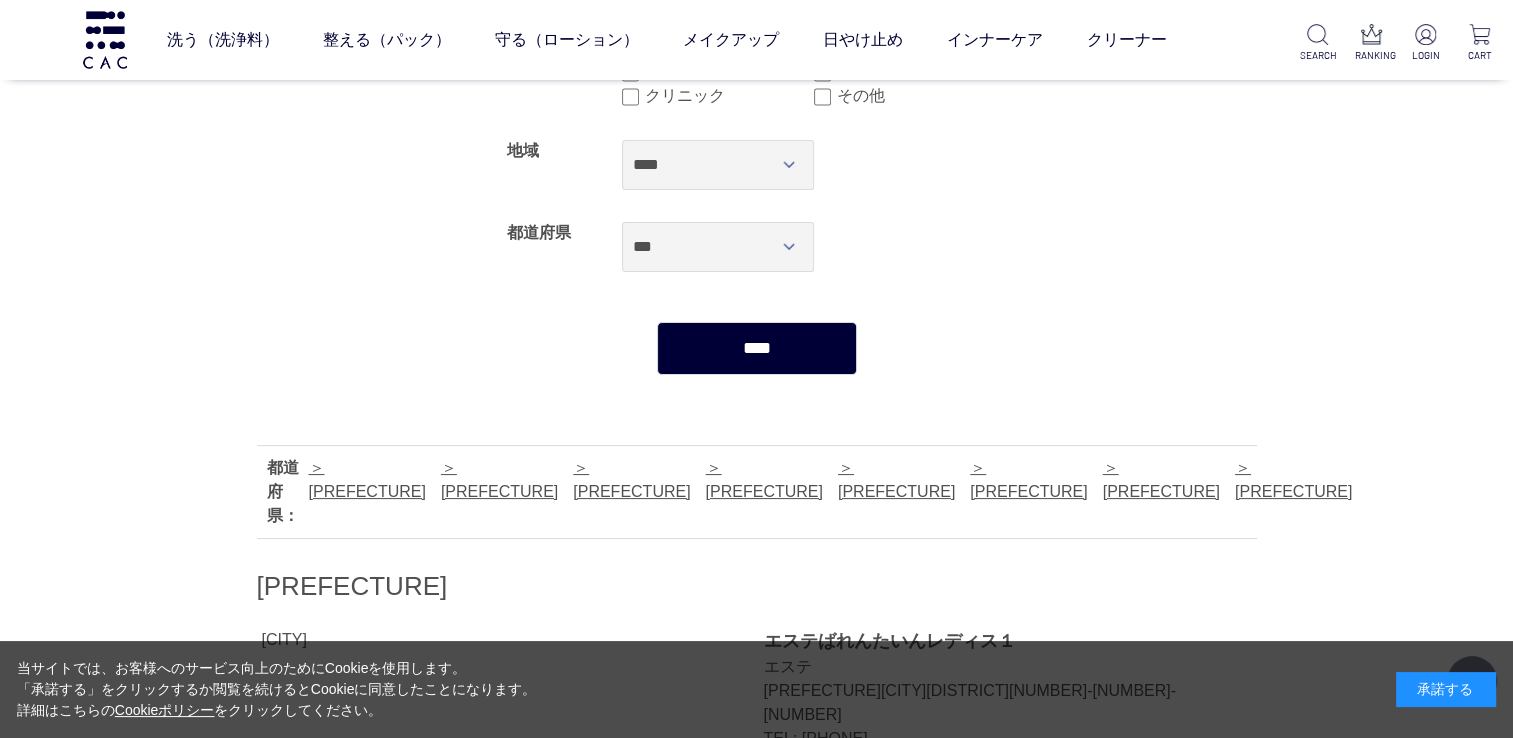 click on "****" at bounding box center [757, 348] 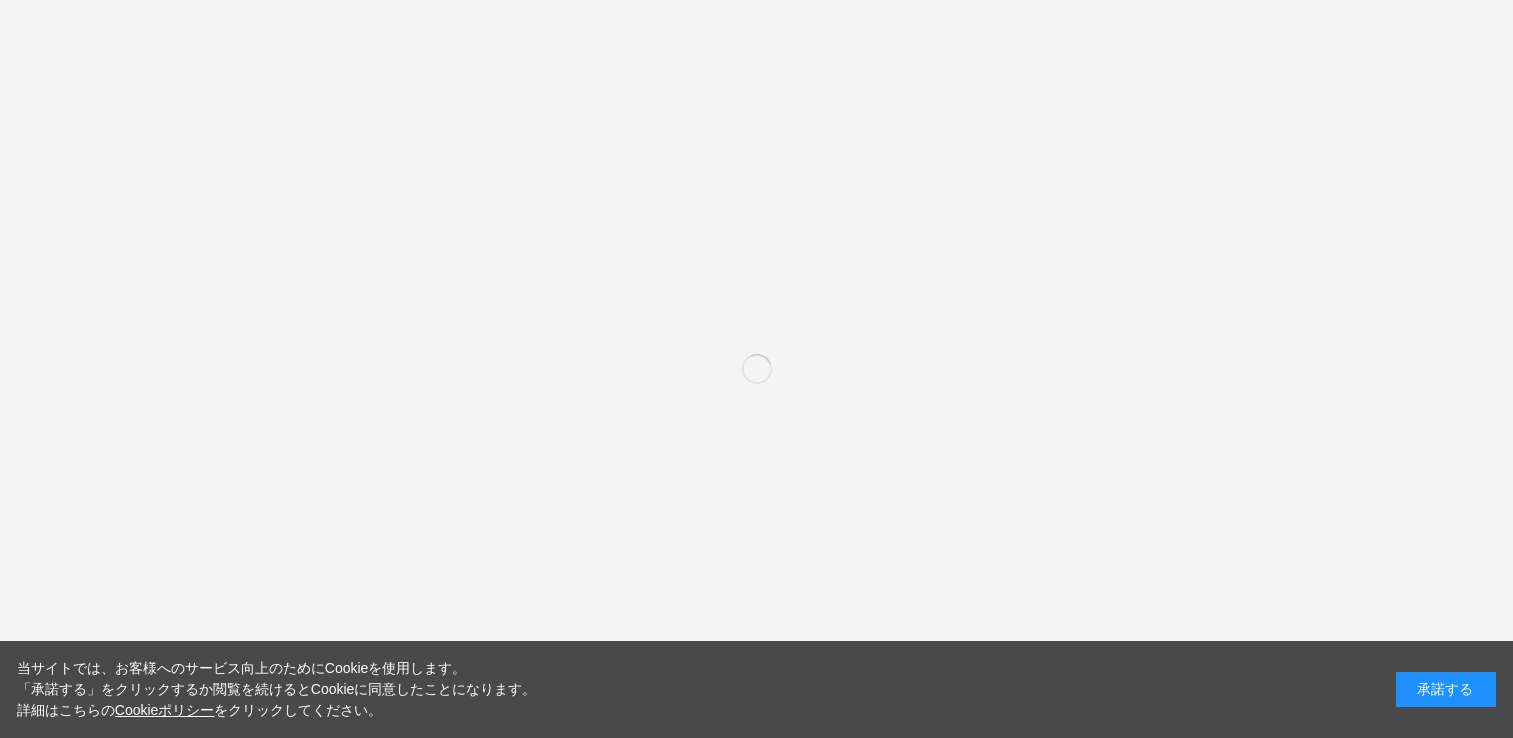 select on "***" 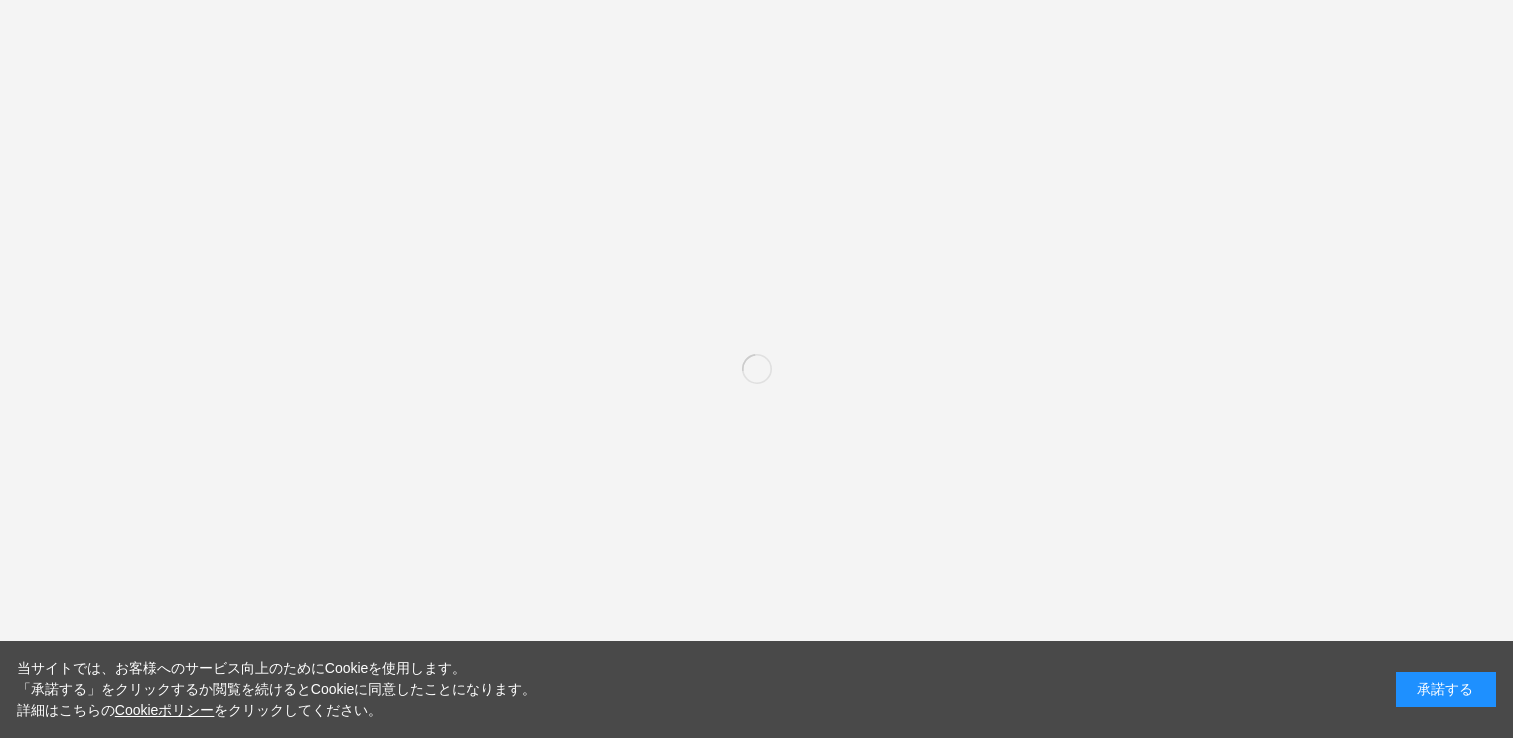 scroll, scrollTop: 0, scrollLeft: 0, axis: both 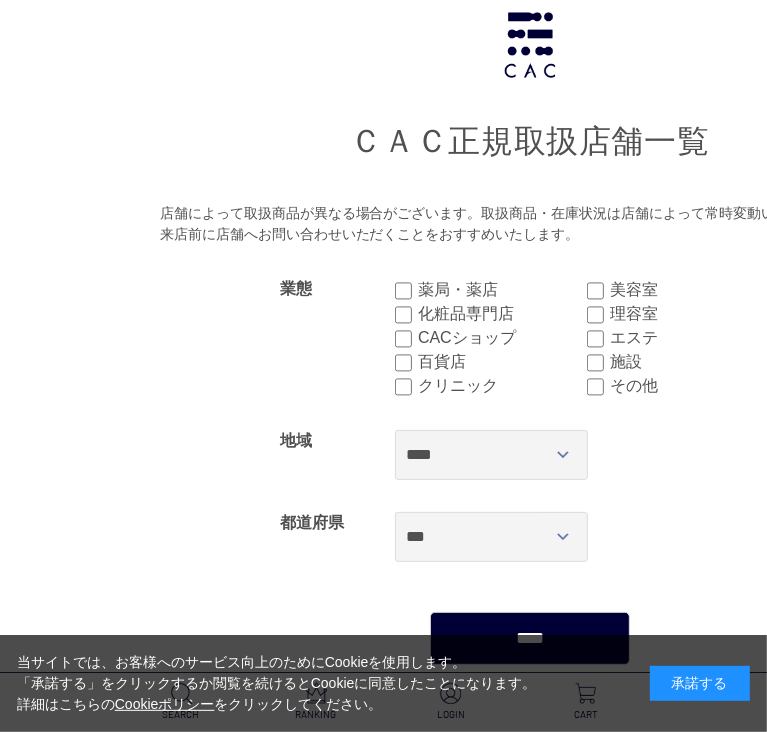 click on "日やけ止め" at bounding box center [530, 763] 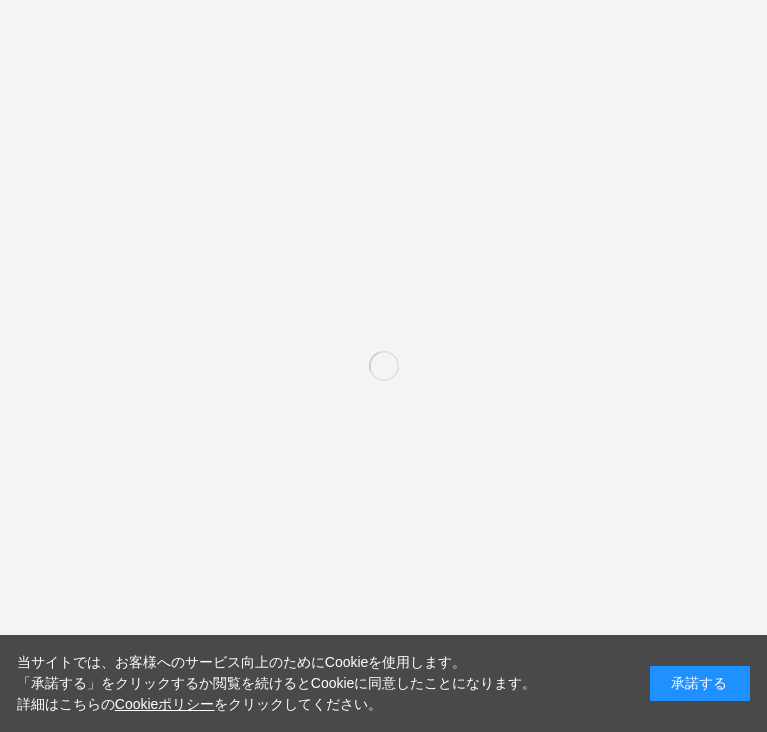 scroll, scrollTop: 0, scrollLeft: 0, axis: both 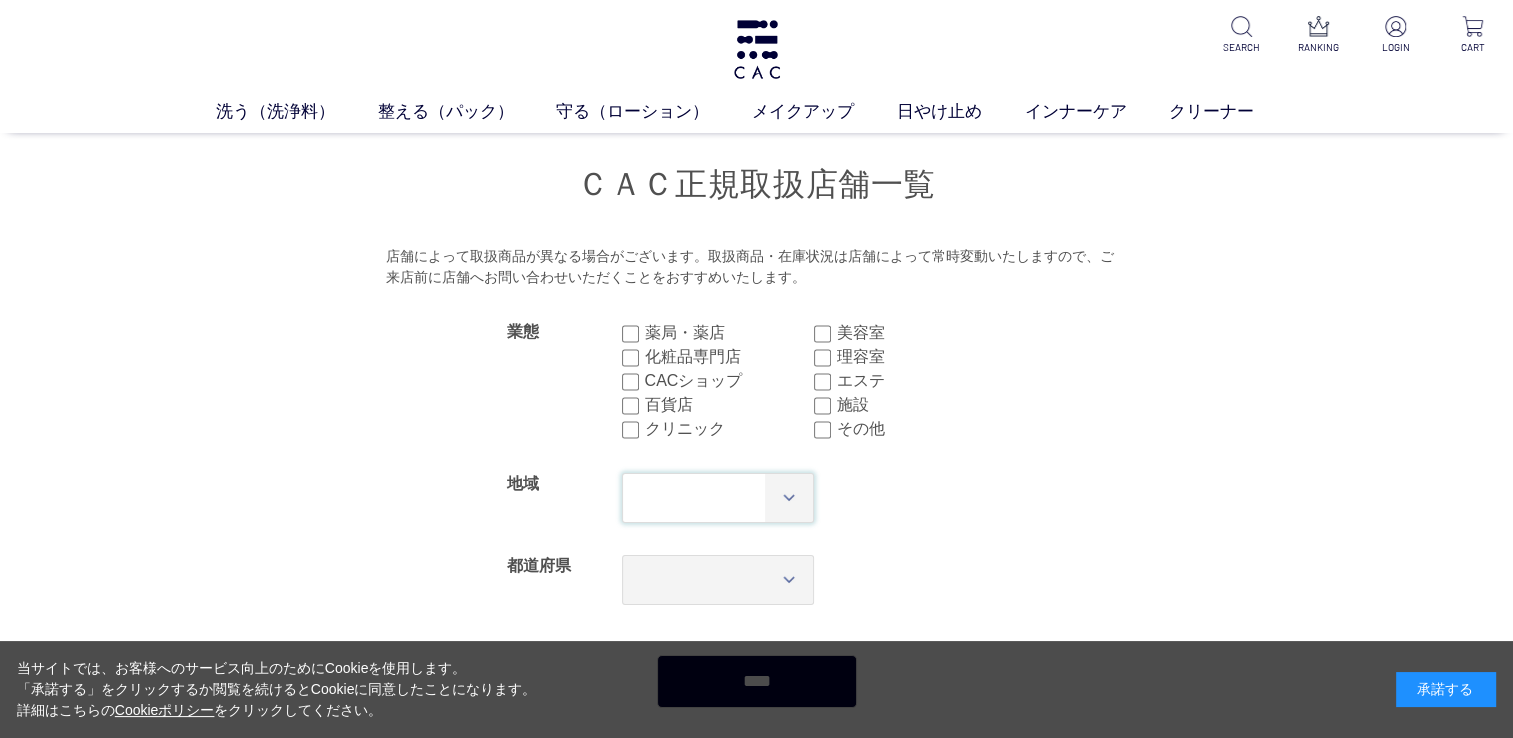 click on "*** **** **** **** **** **** **** ****" at bounding box center (718, 498) 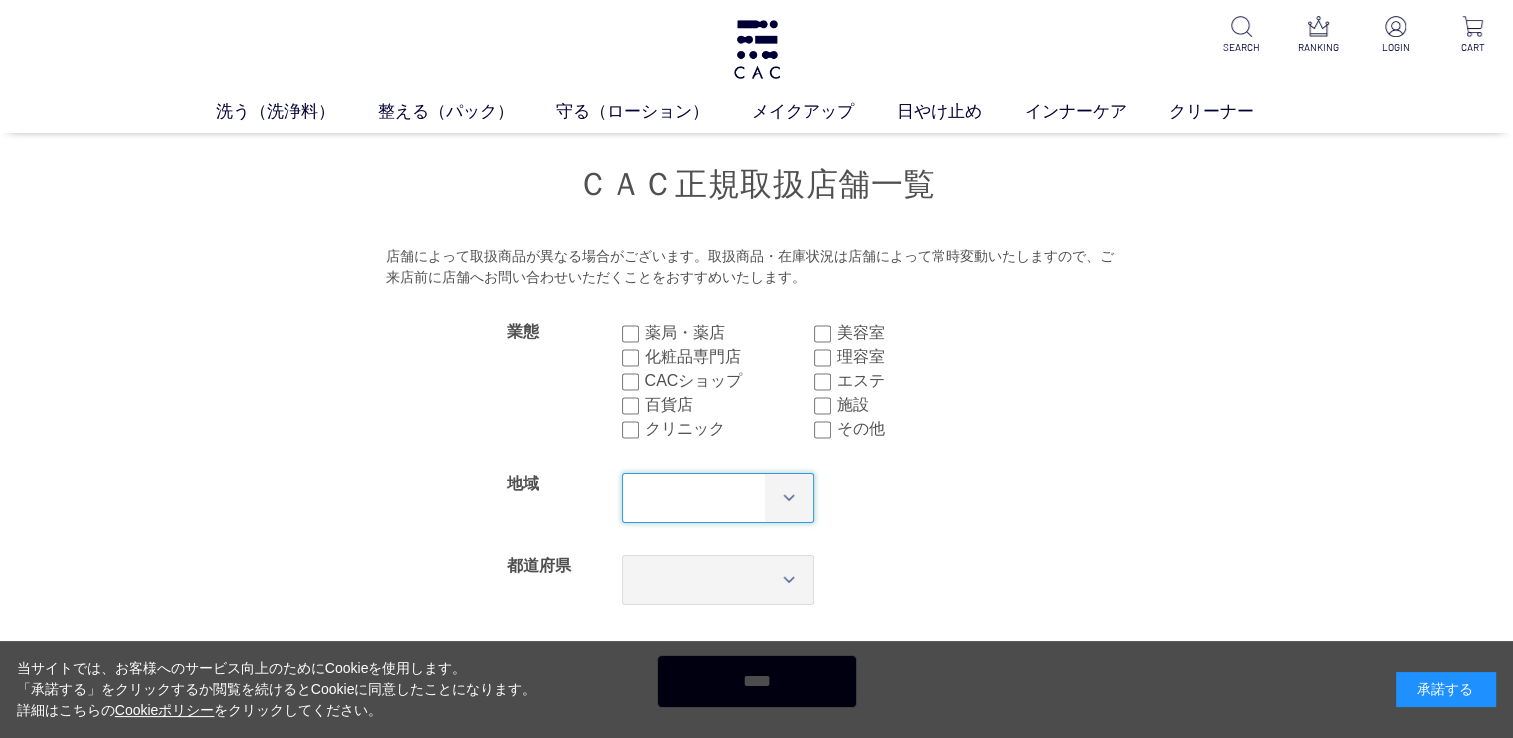 select on "**" 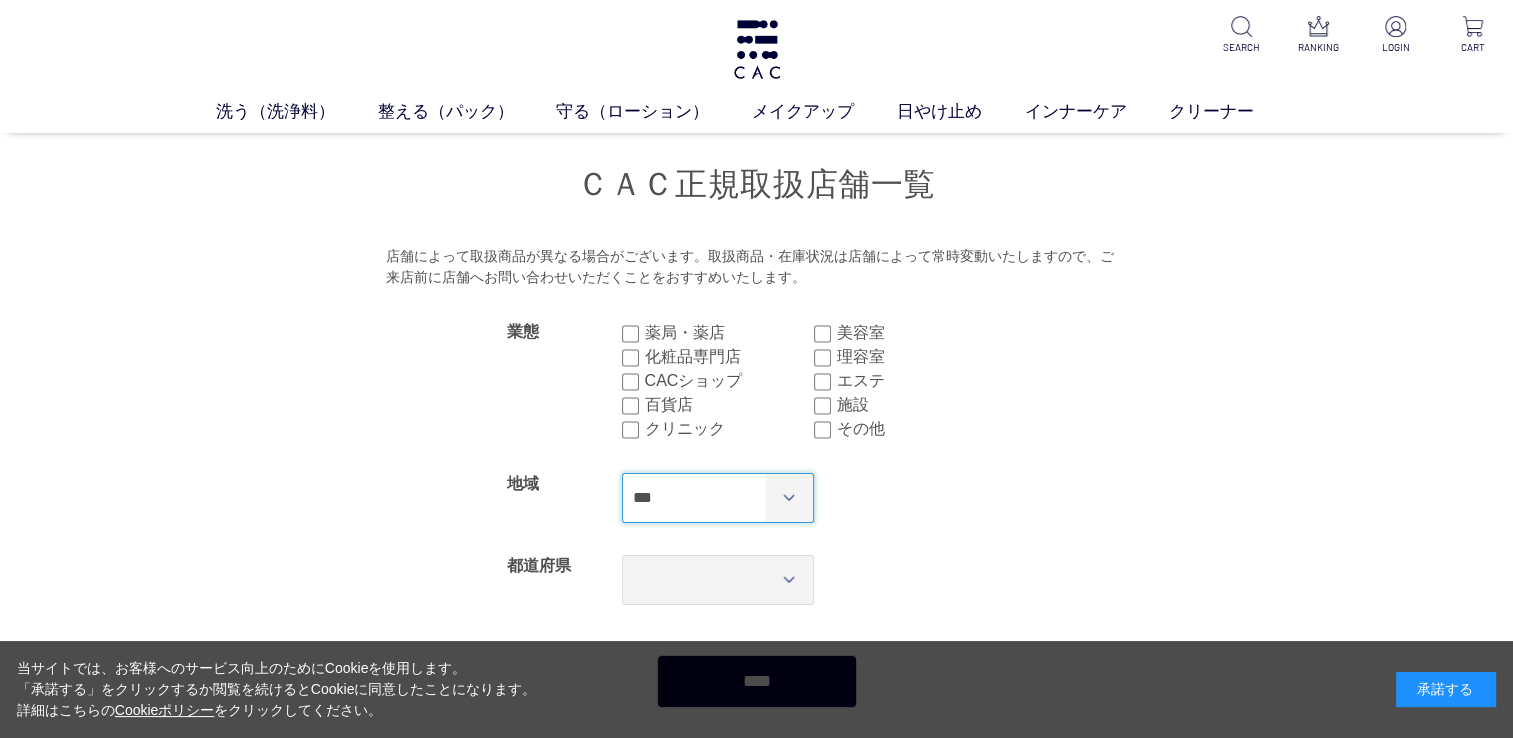 click on "*** **** **** **** **** **** **** ****" at bounding box center [718, 498] 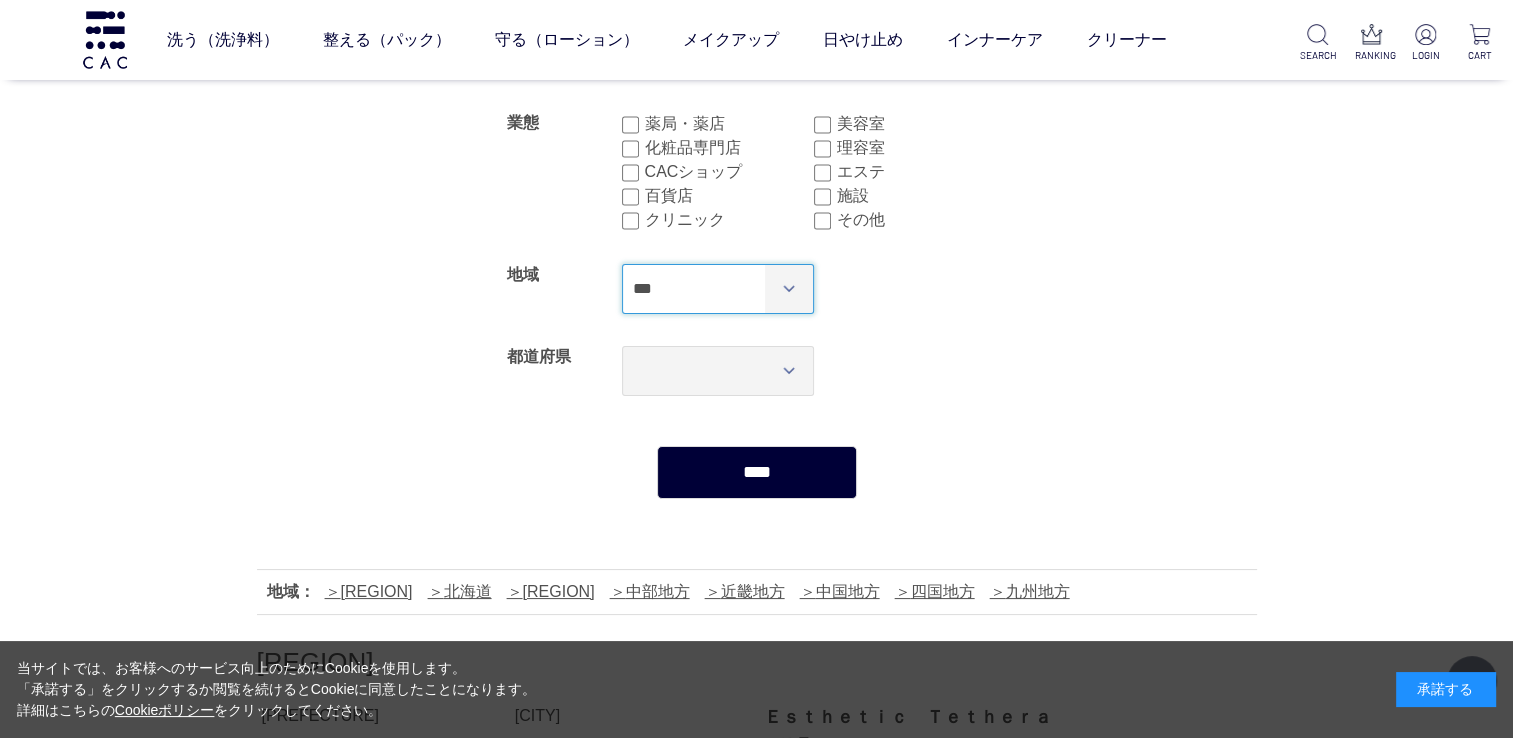 scroll, scrollTop: 200, scrollLeft: 0, axis: vertical 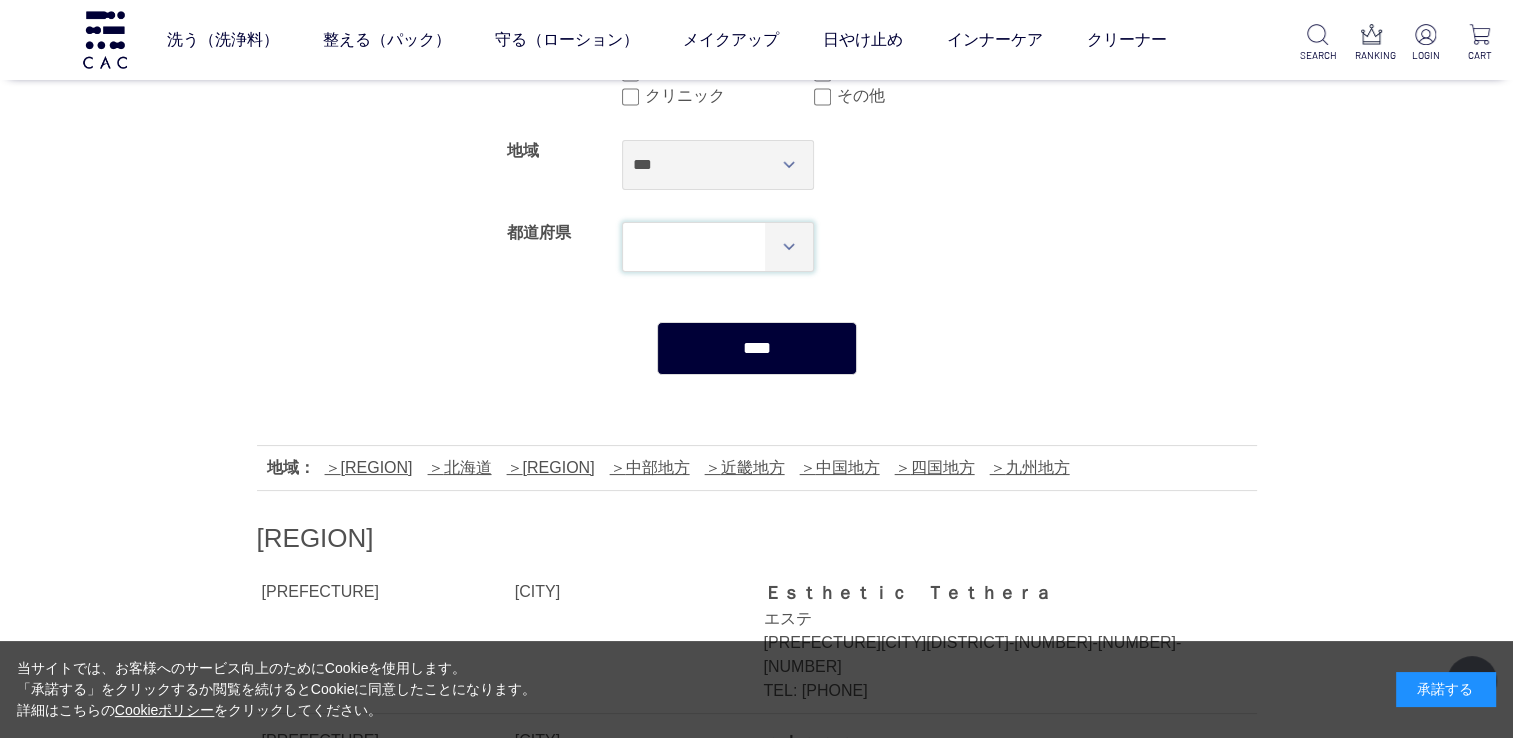 click on "*** *** *** *** *** *** *** *** *** *** *** *** **** *** *** *** *** *** *** *** *** *** *** *** *** *** *** **** *** *** *** *** *** *** *** *** *** *** *** *** *** *** **** ***" at bounding box center [718, 247] 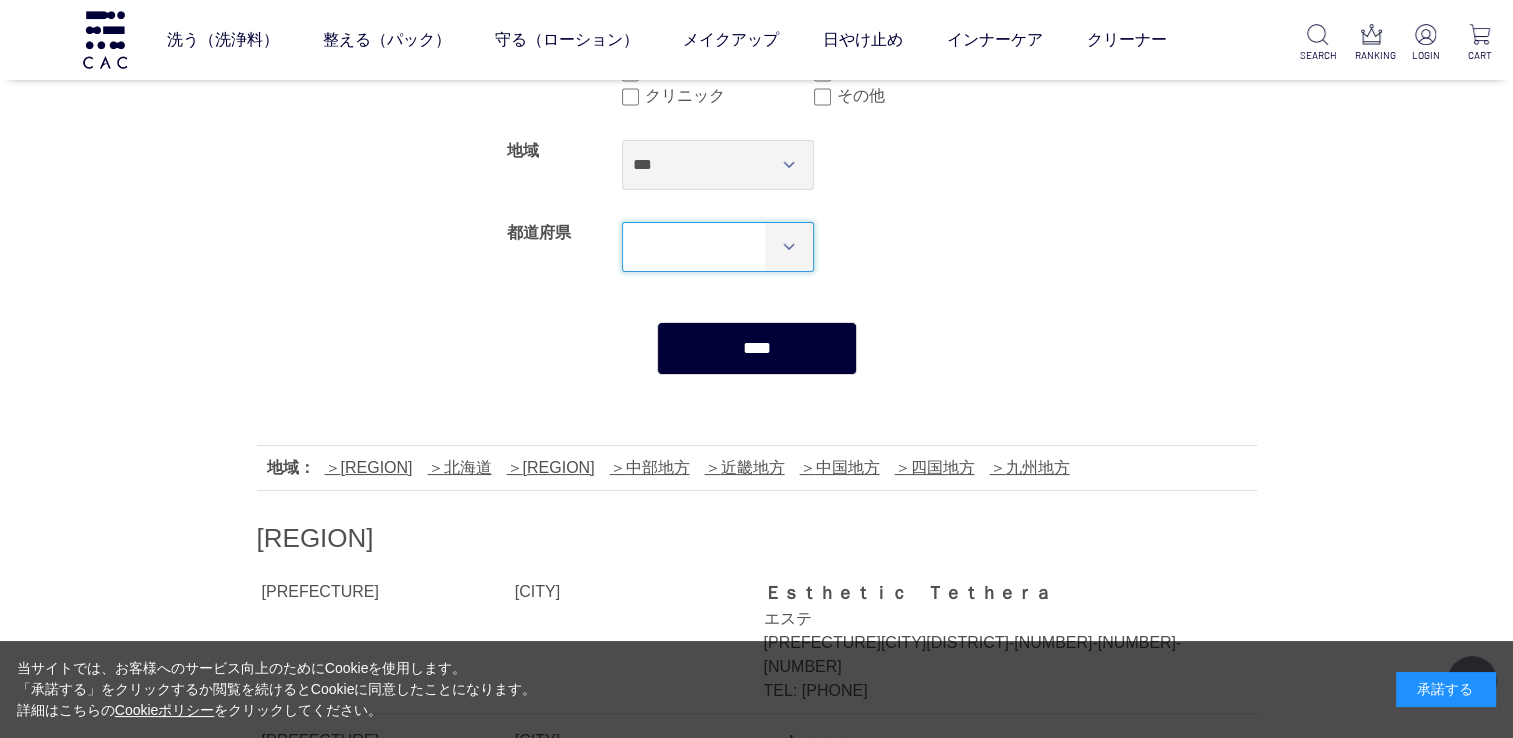 select on "***" 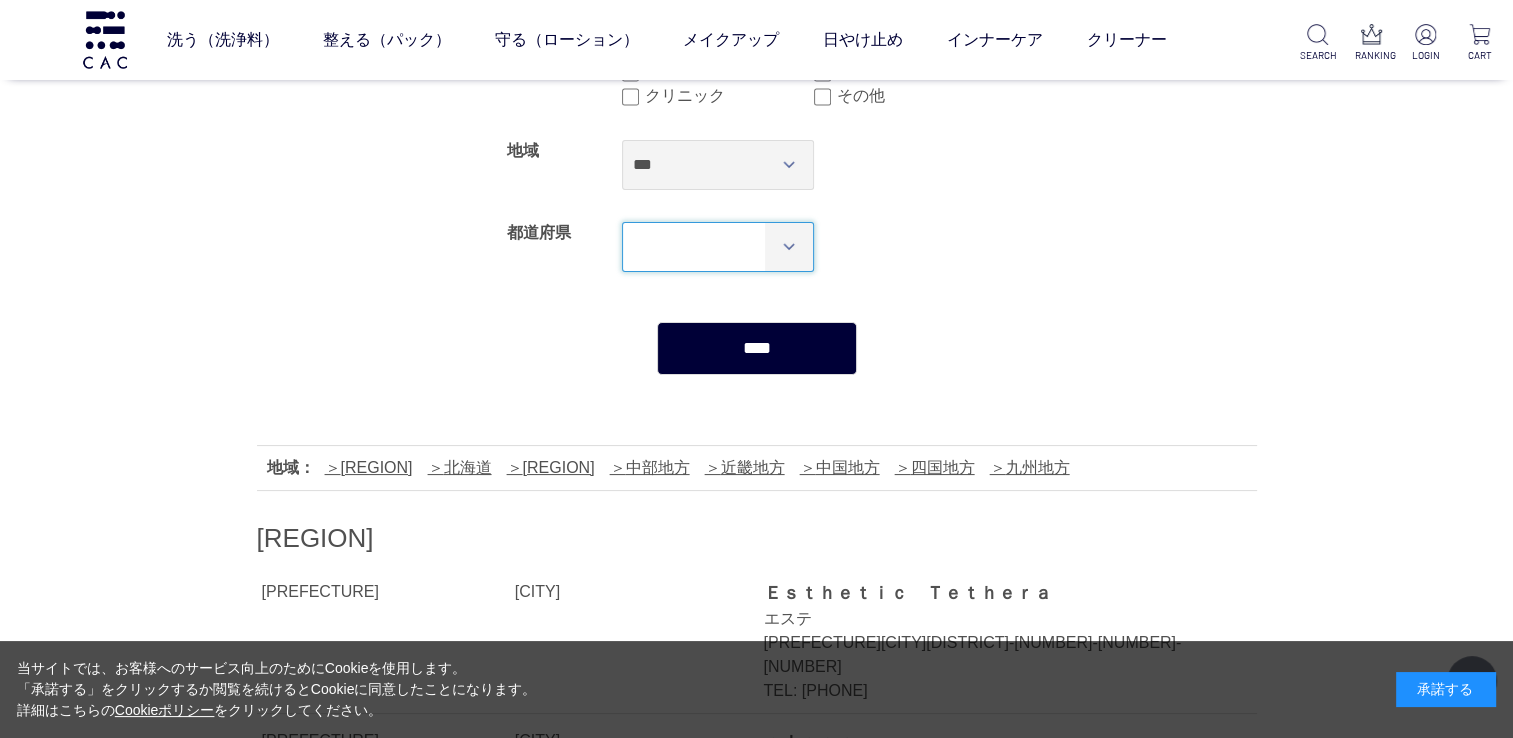click on "*** *** *** *** *** *** *** *** *** *** *** *** **** *** *** *** *** *** *** *** *** *** *** *** *** *** *** **** *** *** *** *** *** *** *** *** *** *** *** *** *** *** **** ***" at bounding box center (718, 247) 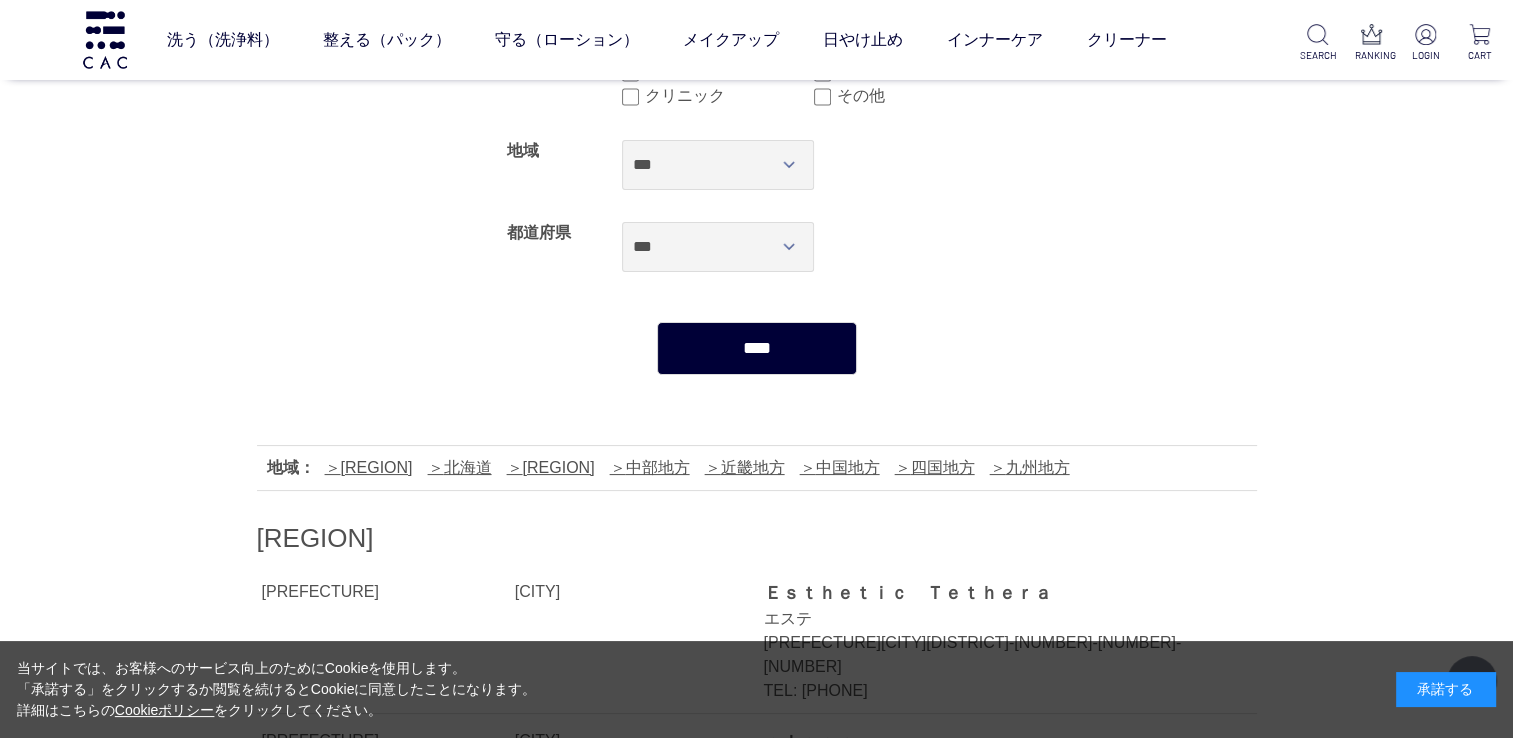 click on "****" at bounding box center [757, 348] 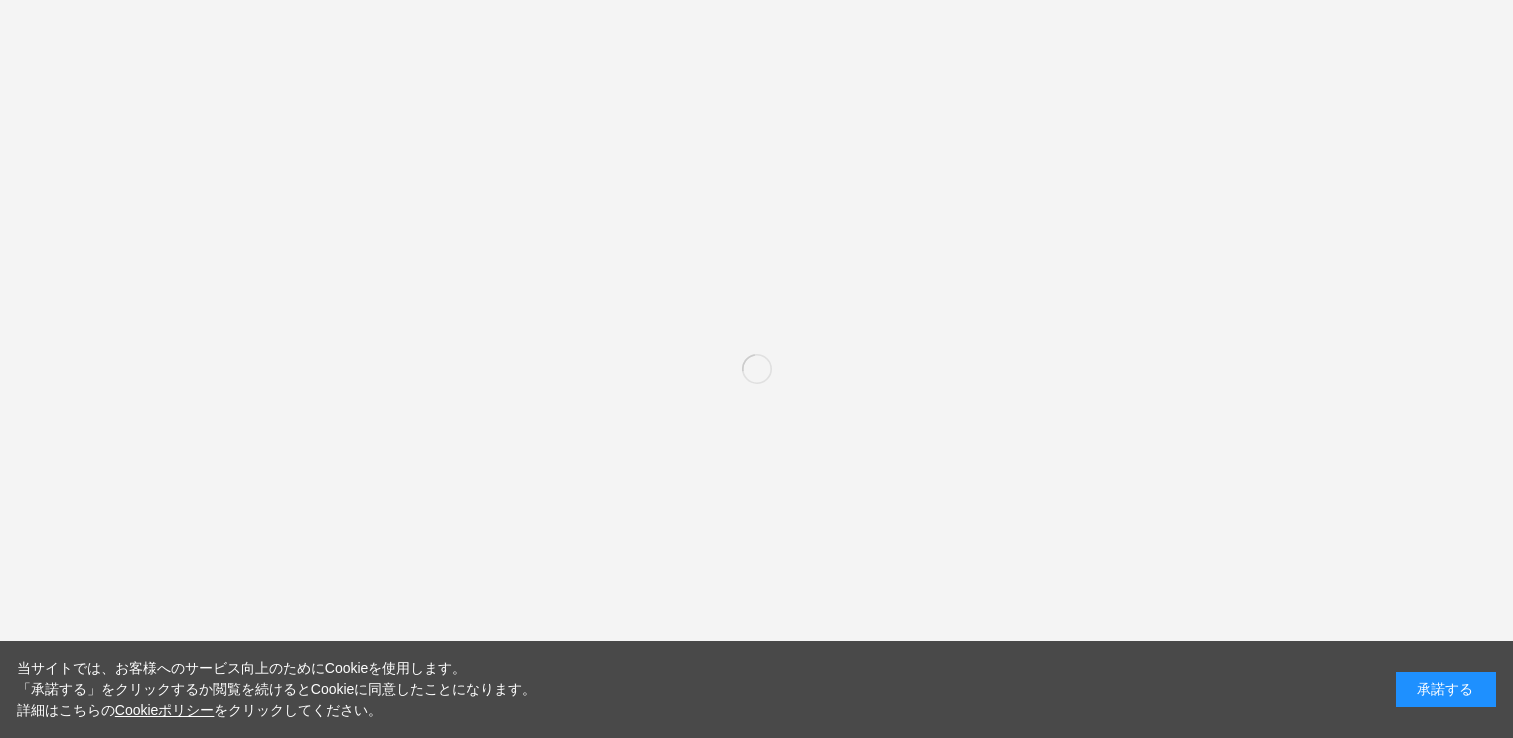 select on "***" 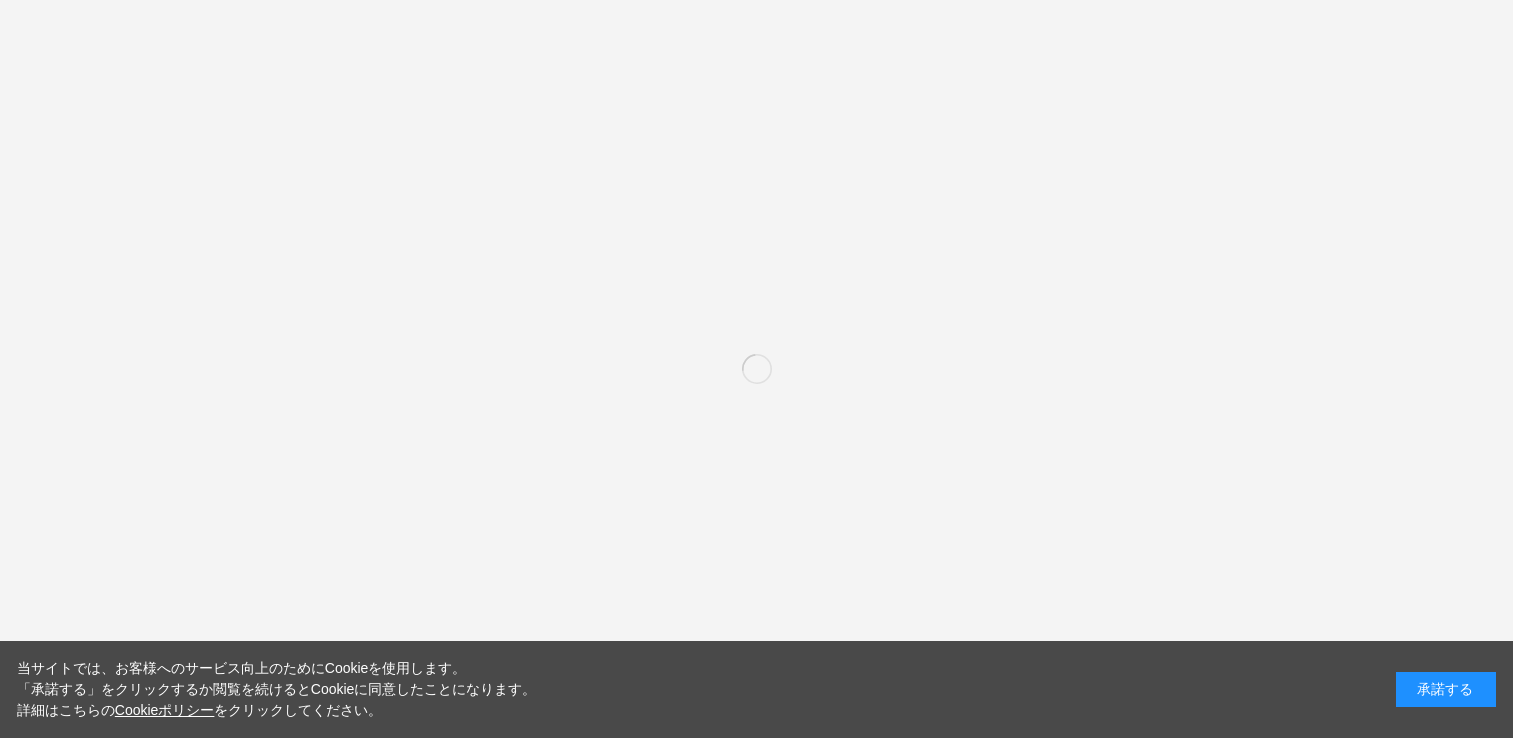 scroll, scrollTop: 0, scrollLeft: 0, axis: both 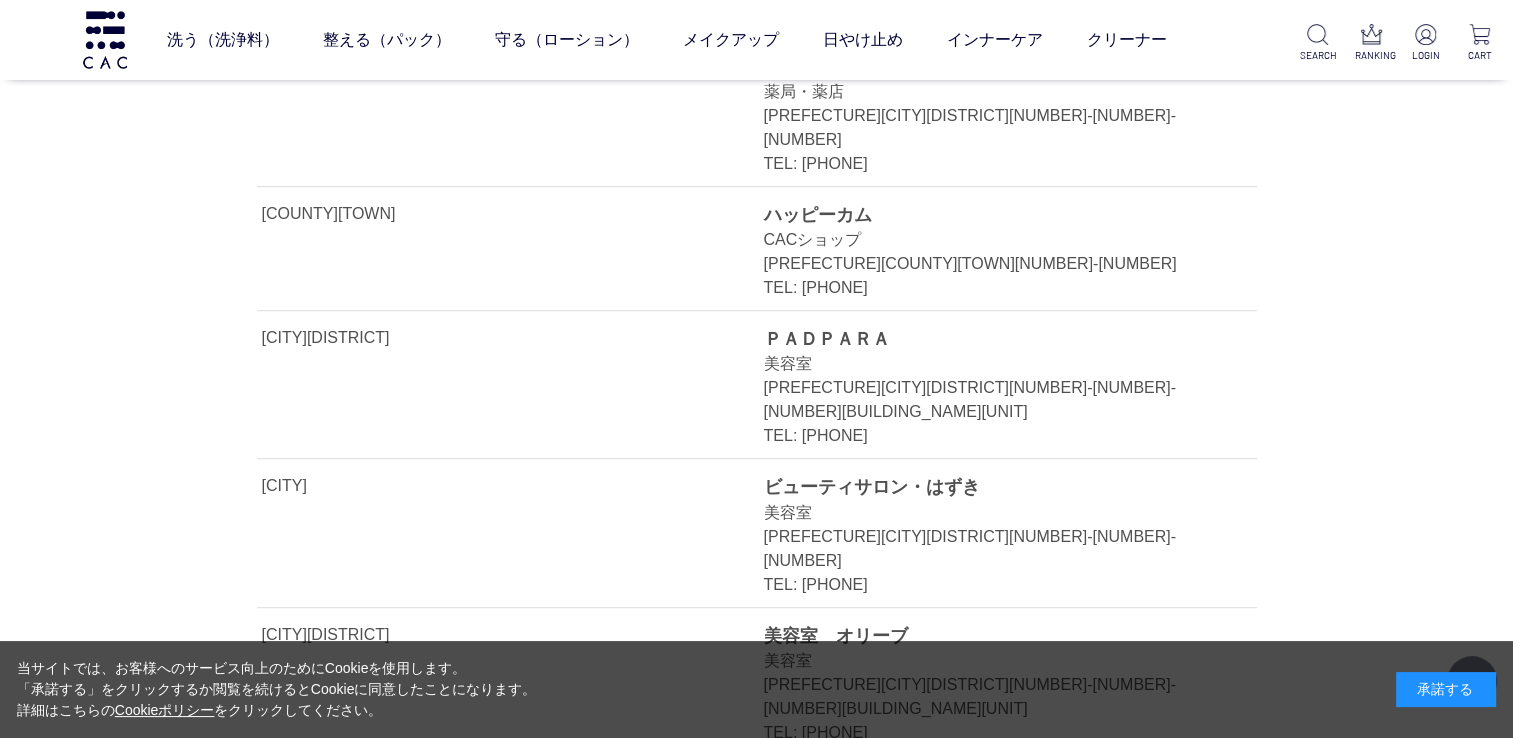 click on "ＣＡＣ正規取扱店舗一覧
店舗によって取扱商品が異なる場合がございます。取扱商品・在庫状況は店舗によって常時変動いたしますので、ご来店前に店舗へお問い合わせいただくことをおすすめいたします。
業態
薬局・薬店 美容室 化粧品専門店 理容室 CACショップ エステ 百貨店 施設 クリニック その他
地域
*** **** **** **** **** **** **** ****
都道府県
*** *** *** *** *** *** *** *** *** *** *** *** **** *** *** *** *** *** *** *** *** *** *** *** *** *** *** **** *** *** *** *** *** *** *** *** *** *** *** *** *** *** **** ***
****
現在地検索
都道府県：
愛知県" at bounding box center (756, 383) 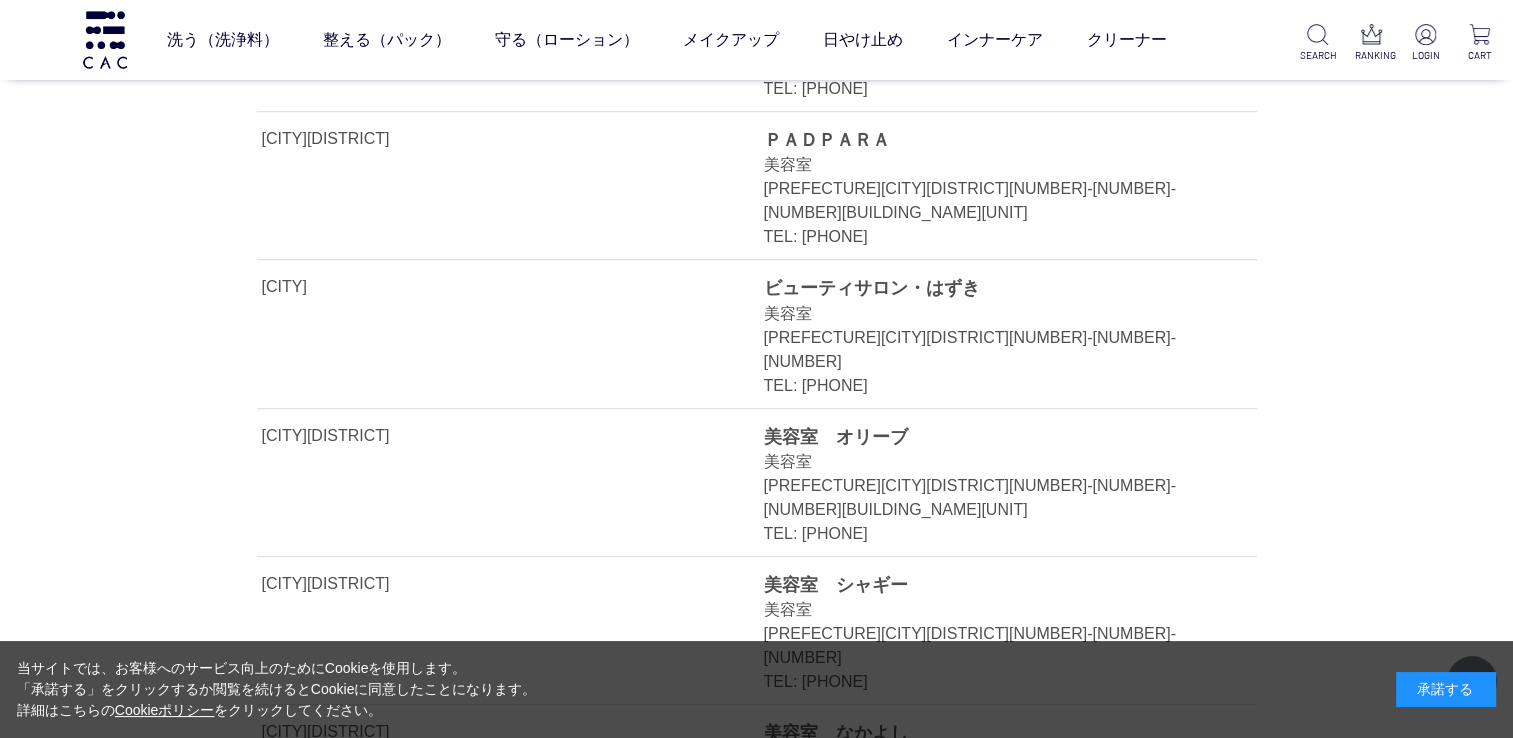 scroll, scrollTop: 1200, scrollLeft: 0, axis: vertical 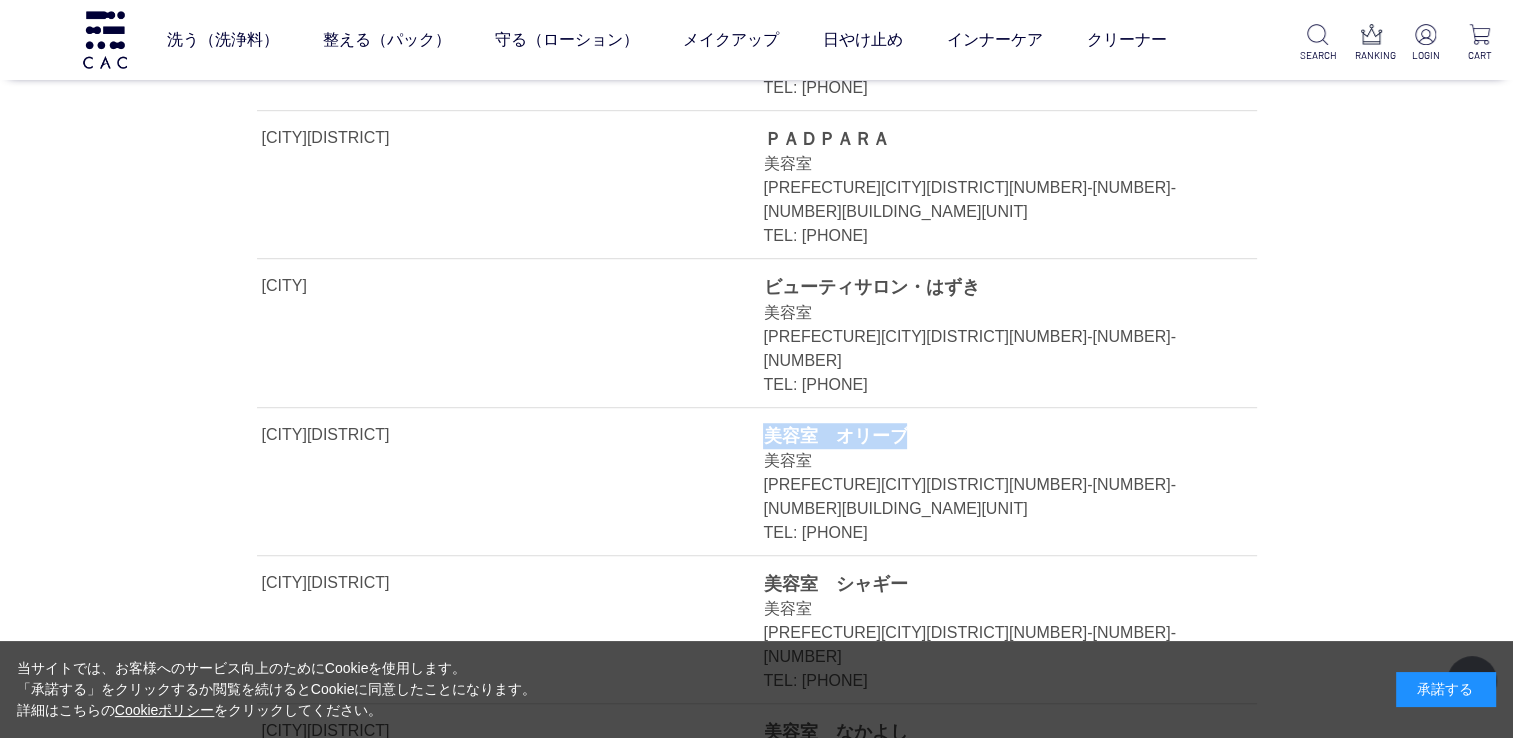 drag, startPoint x: 929, startPoint y: 371, endPoint x: 767, endPoint y: 370, distance: 162.00308 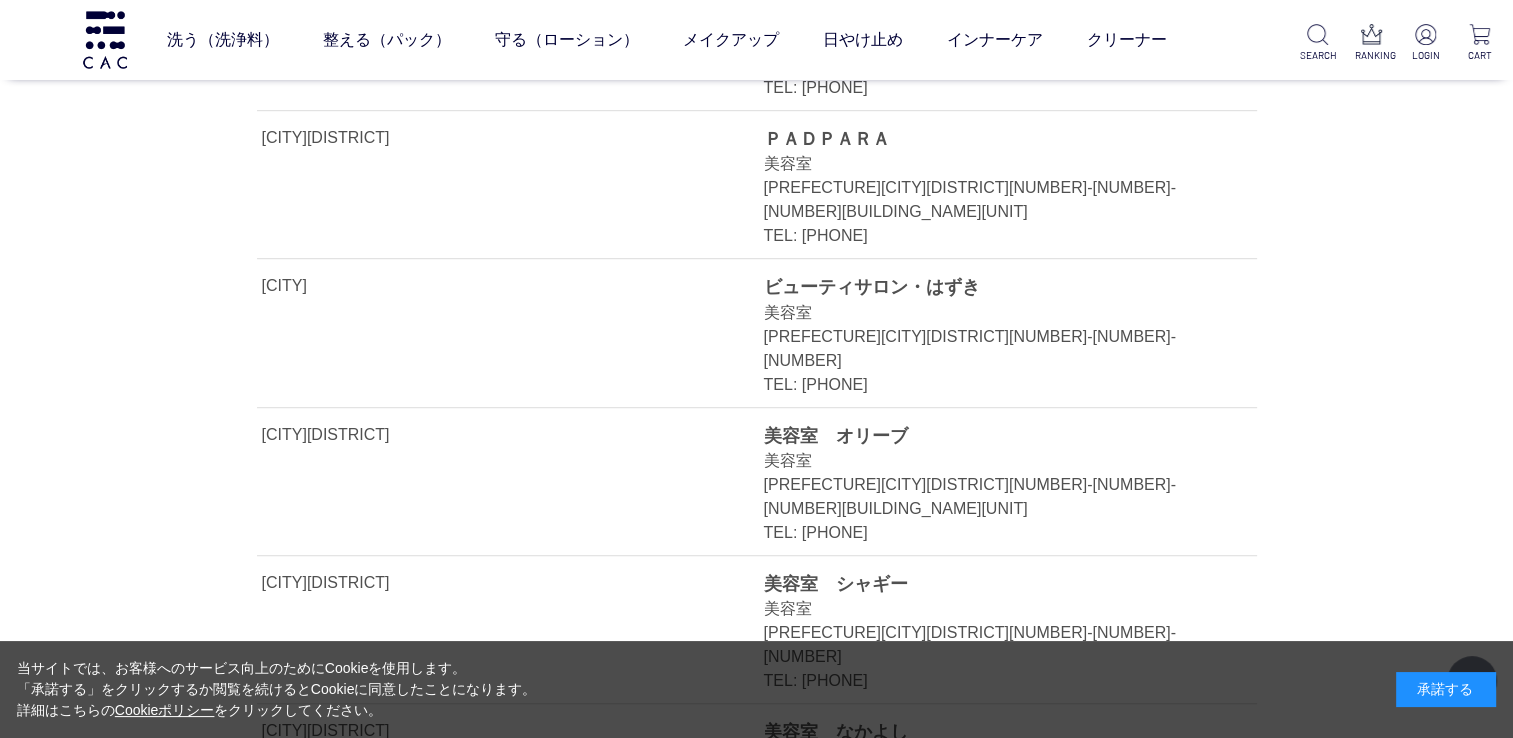 drag, startPoint x: 788, startPoint y: 366, endPoint x: 680, endPoint y: 451, distance: 137.43726 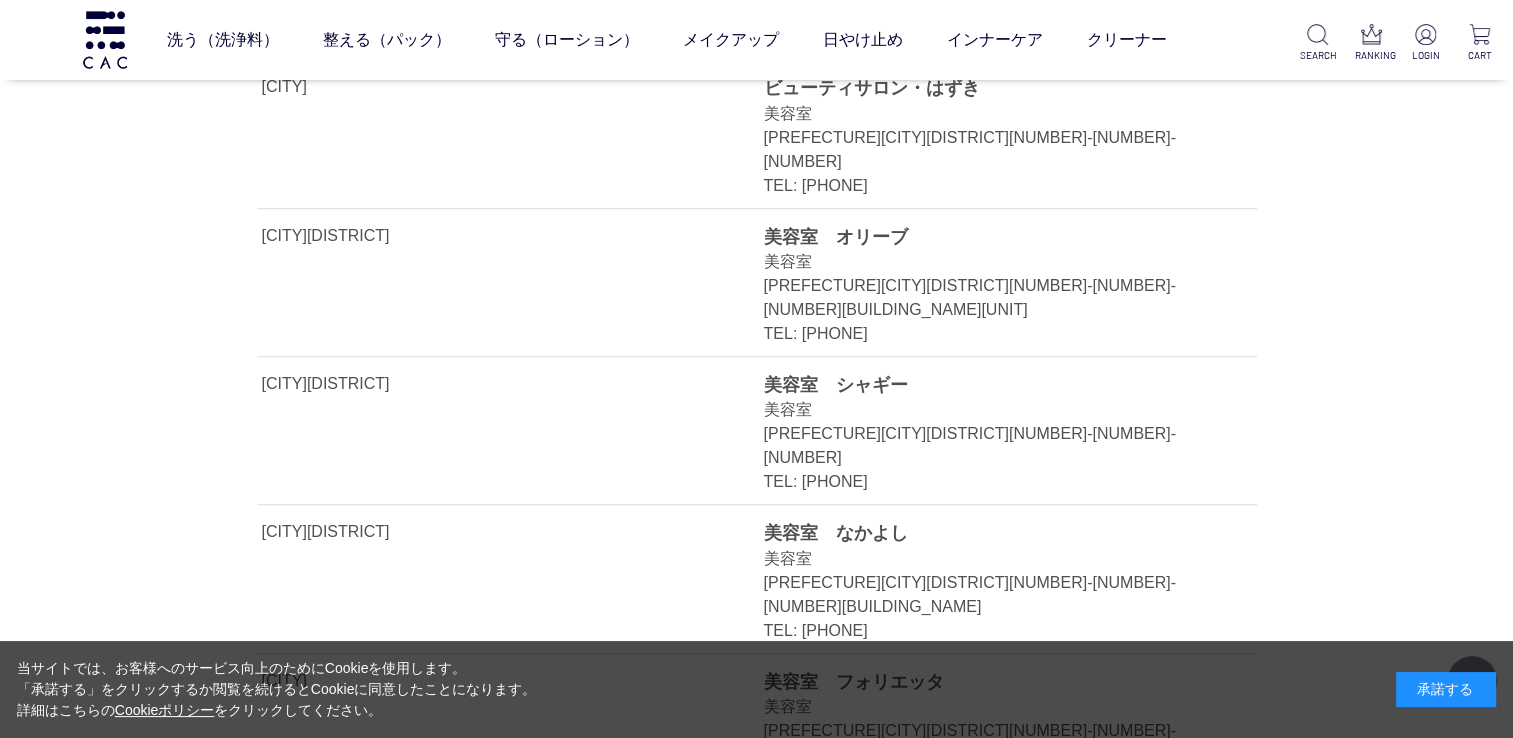 scroll, scrollTop: 1400, scrollLeft: 0, axis: vertical 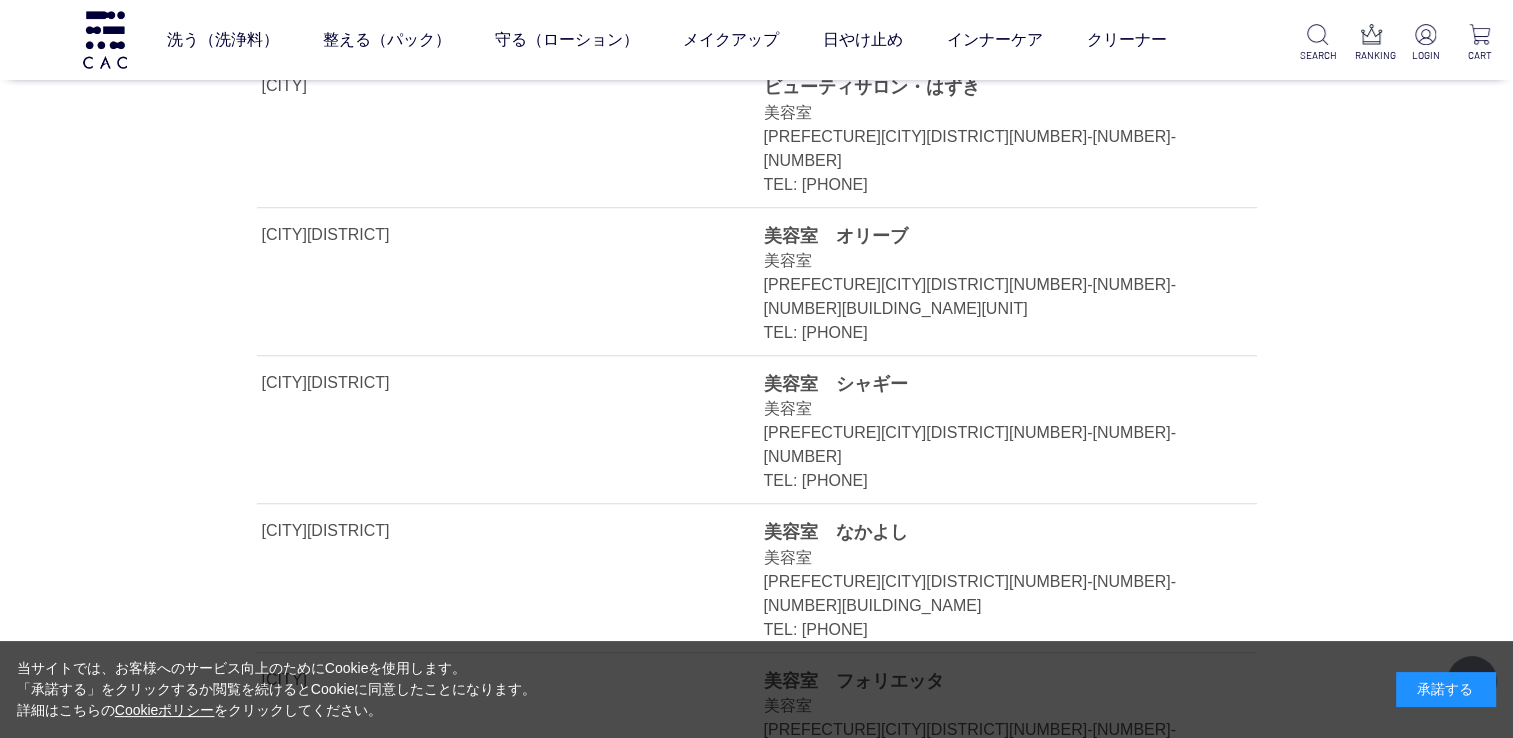 click on "ＣＡＣ正規取扱店舗一覧
店舗によって取扱商品が異なる場合がございます。取扱商品・在庫状況は店舗によって常時変動いたしますので、ご来店前に店舗へお問い合わせいただくことをおすすめいたします。
業態
薬局・薬店 美容室 化粧品専門店 理容室 CACショップ エステ 百貨店 施設 クリニック その他
地域
*** **** **** **** **** **** **** ****
都道府県
*** *** *** *** *** *** *** *** *** *** *** *** **** *** *** *** *** *** *** *** *** *** *** *** *** *** *** **** *** *** *** *** *** *** *** *** *** *** *** *** *** *** **** ***
****
現在地検索
都道府県：
愛知県" at bounding box center (756, -17) 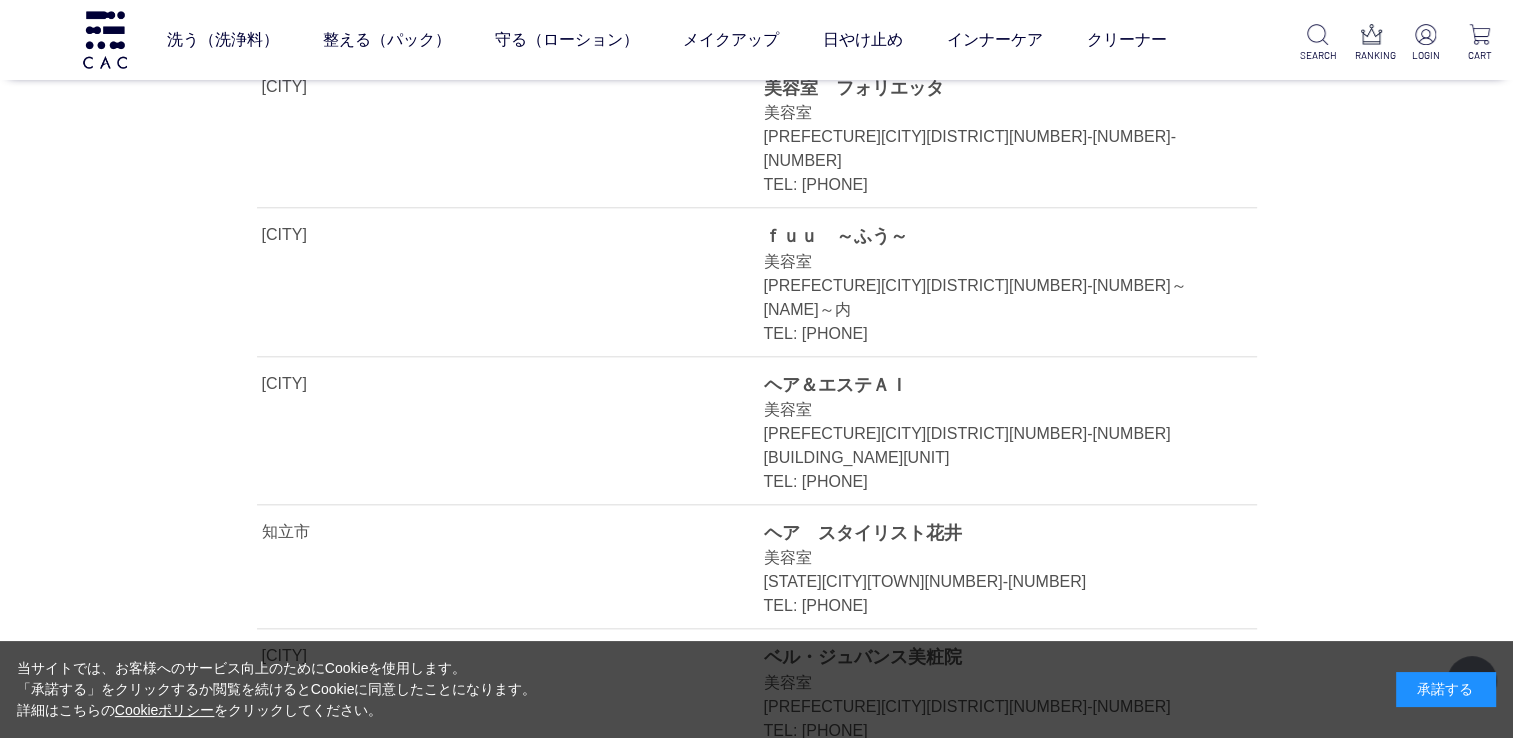 scroll, scrollTop: 2000, scrollLeft: 0, axis: vertical 